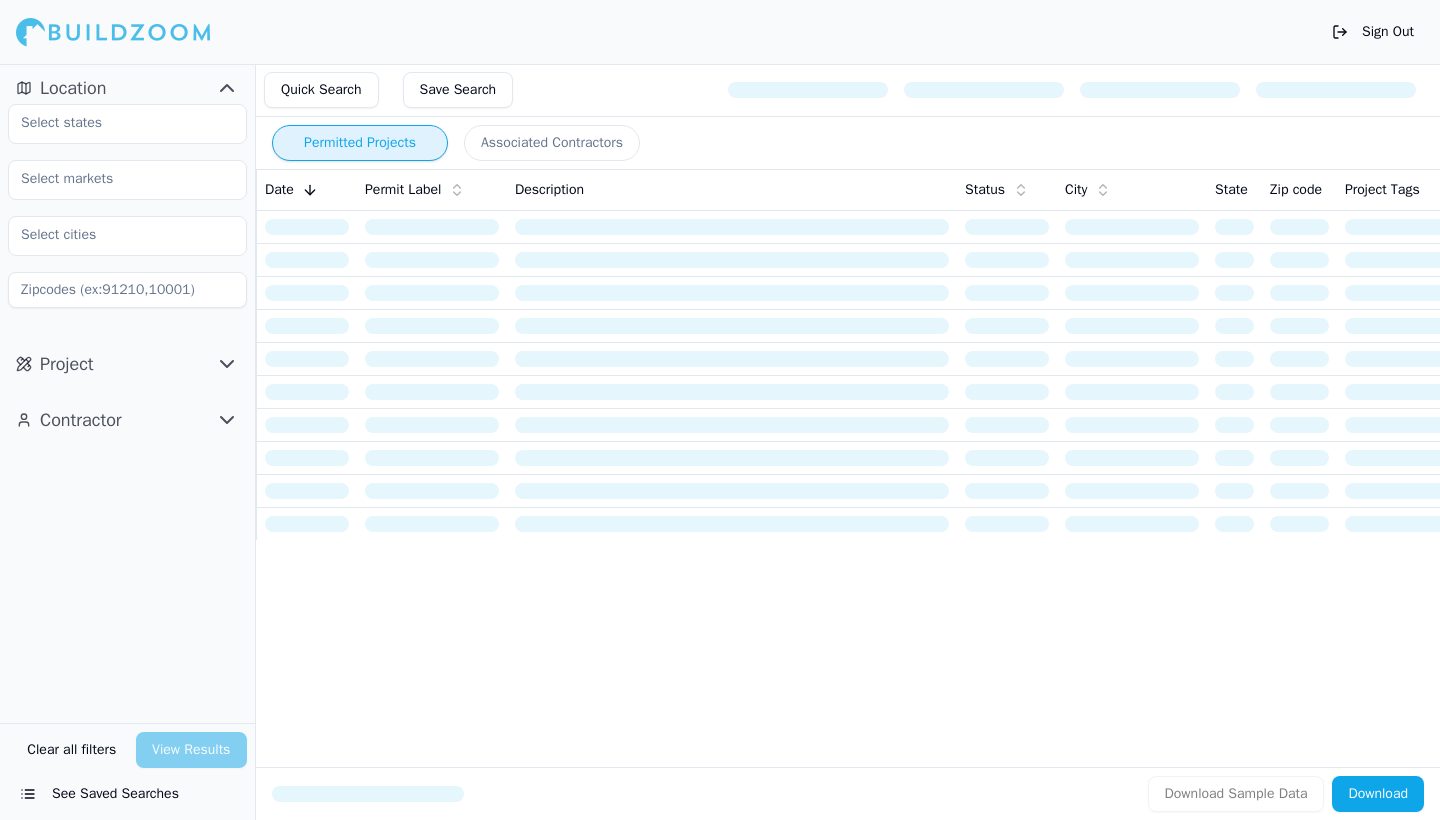 scroll, scrollTop: 0, scrollLeft: 0, axis: both 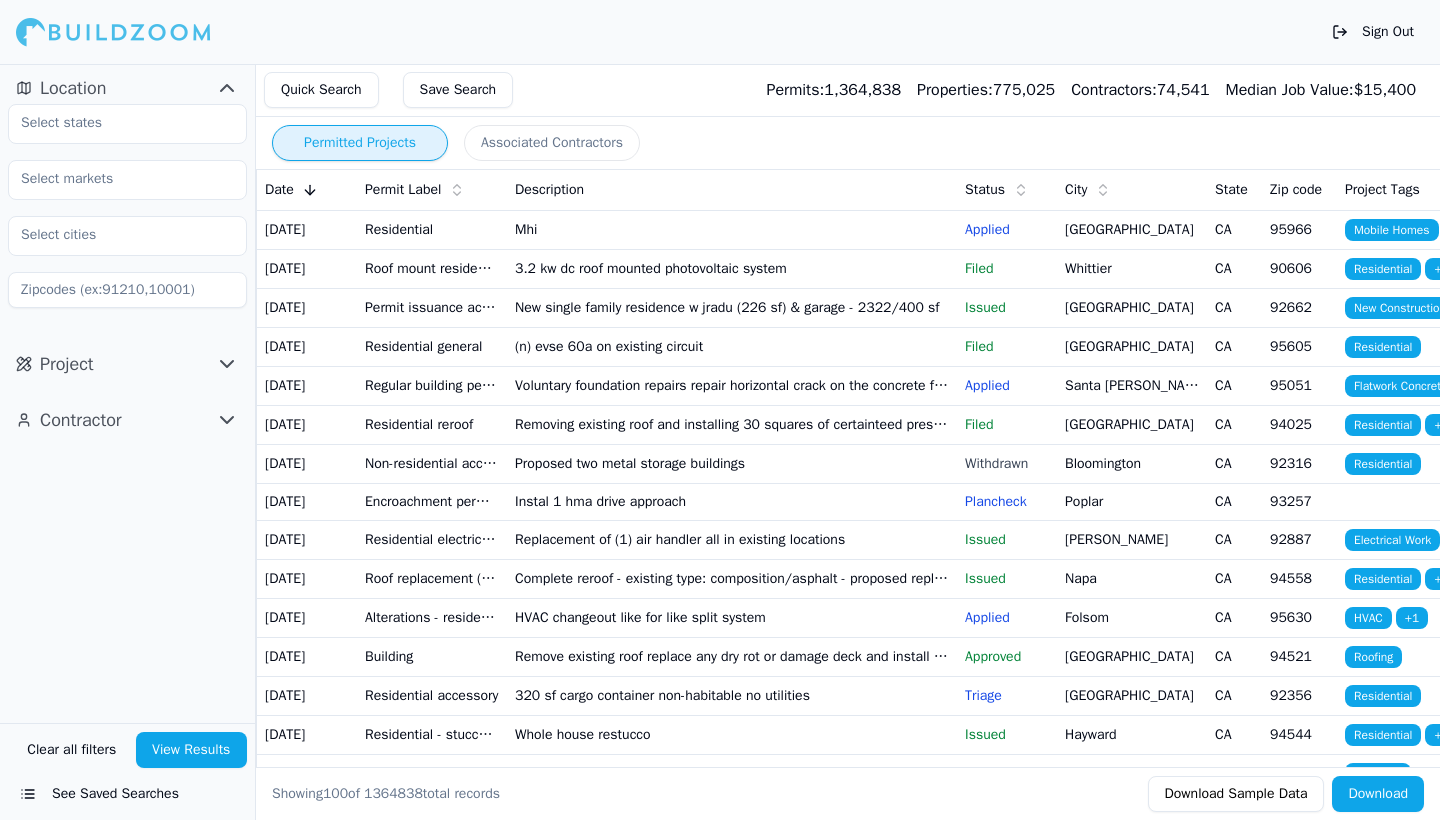 click on "See Saved Searches" at bounding box center [127, 794] 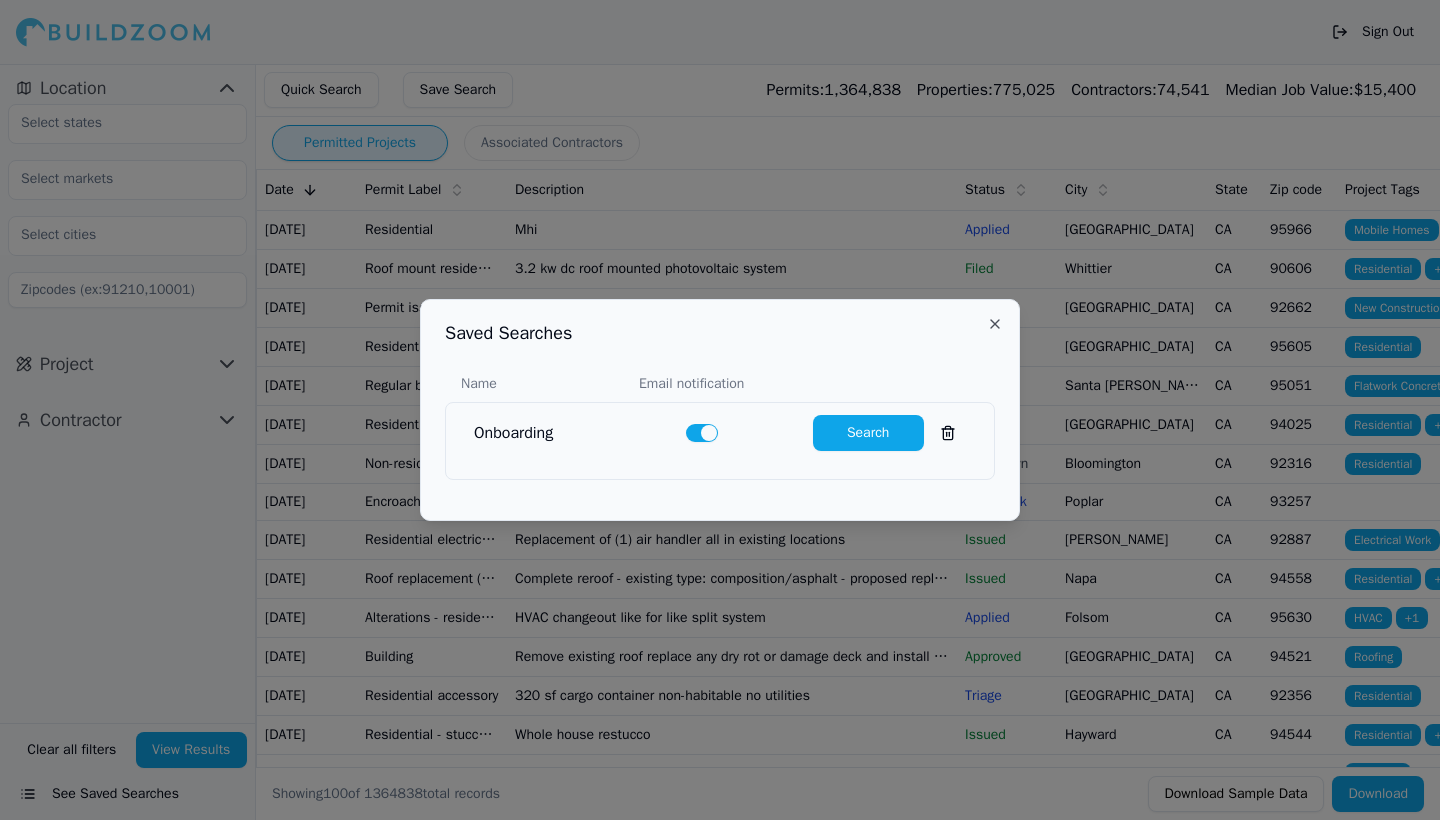 click on "Onboarding" at bounding box center (572, 433) 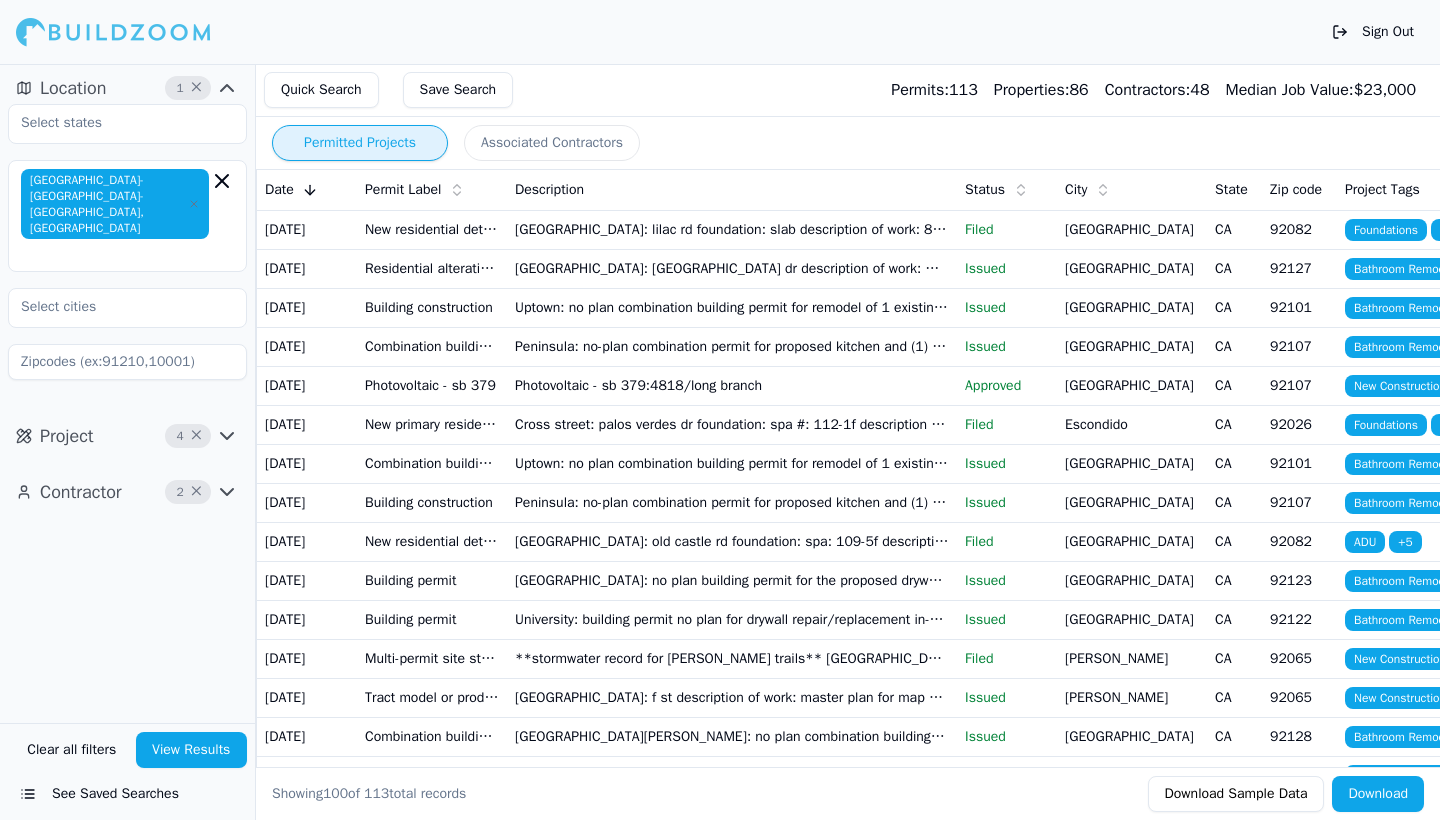 type 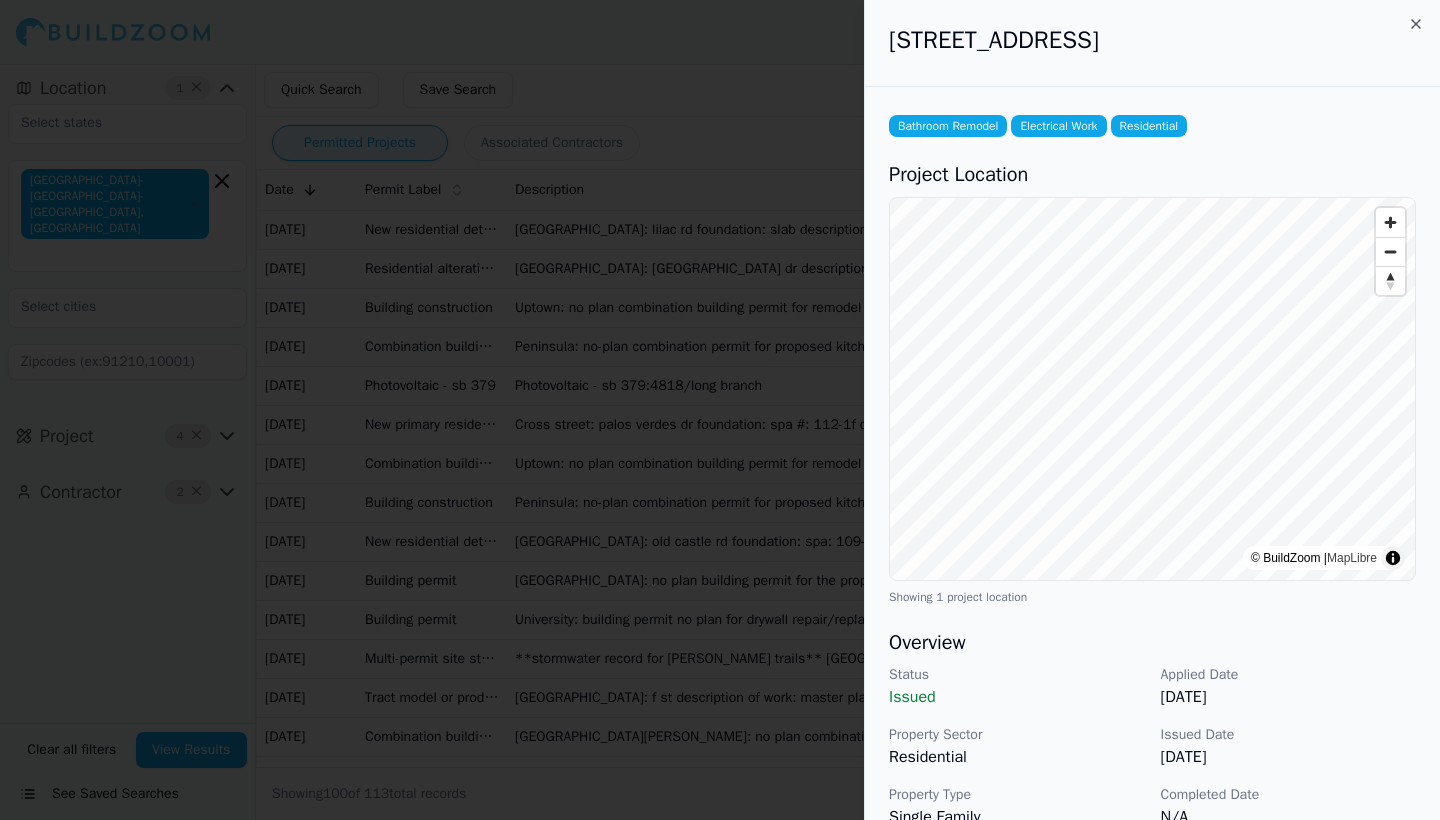 scroll, scrollTop: 0, scrollLeft: 0, axis: both 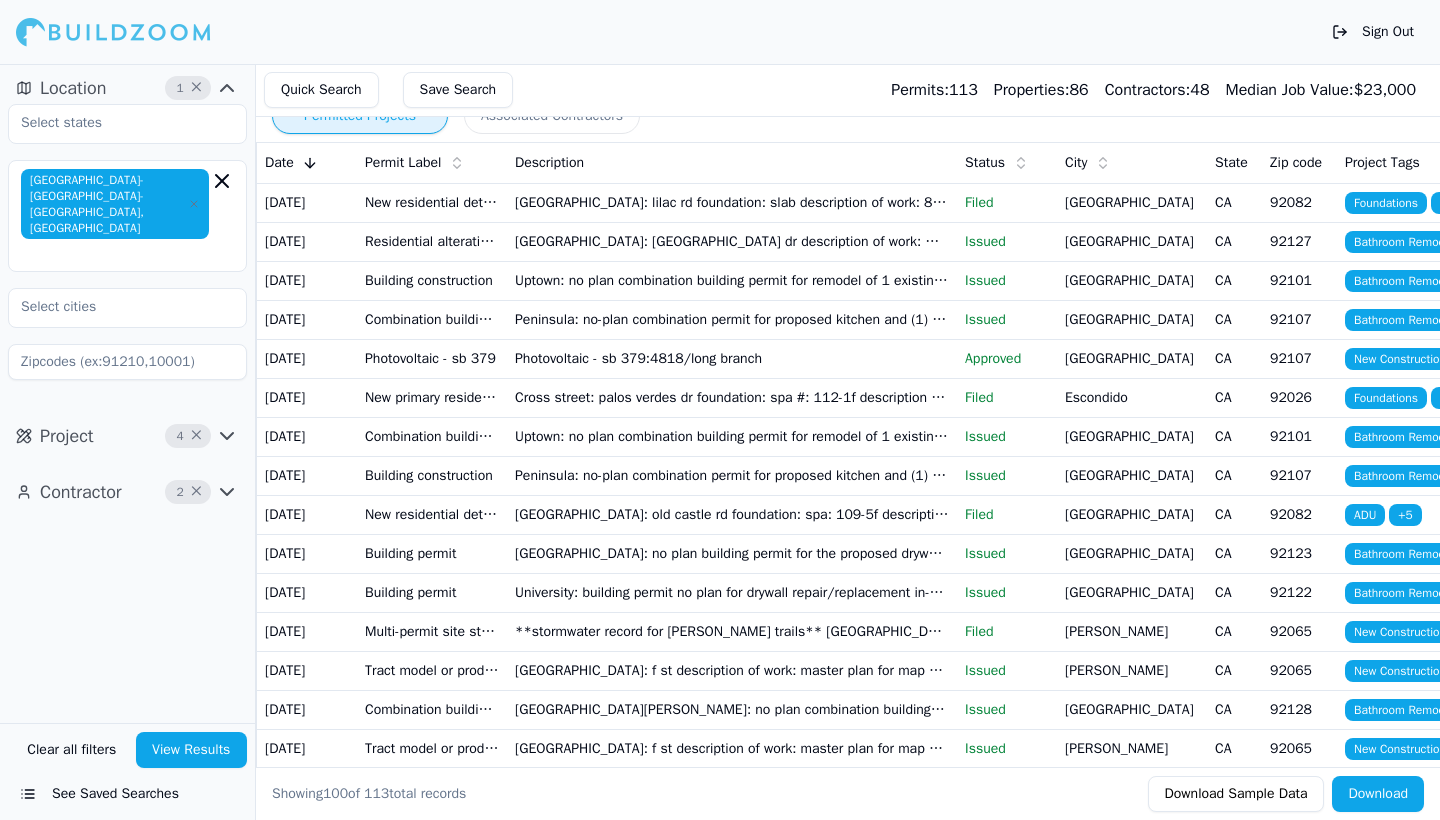 click on "[GEOGRAPHIC_DATA]" at bounding box center [1132, 280] 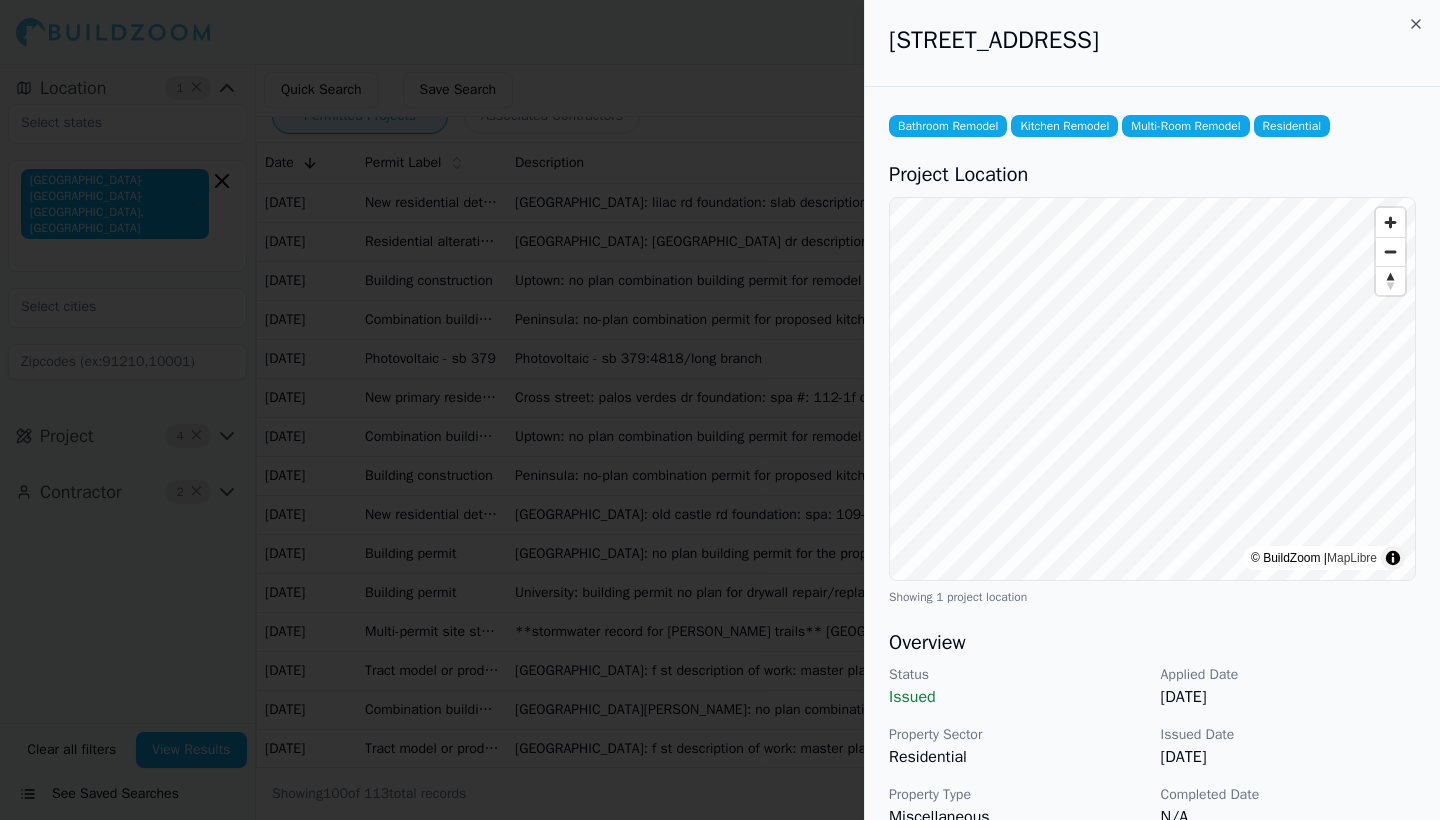 scroll, scrollTop: 0, scrollLeft: 0, axis: both 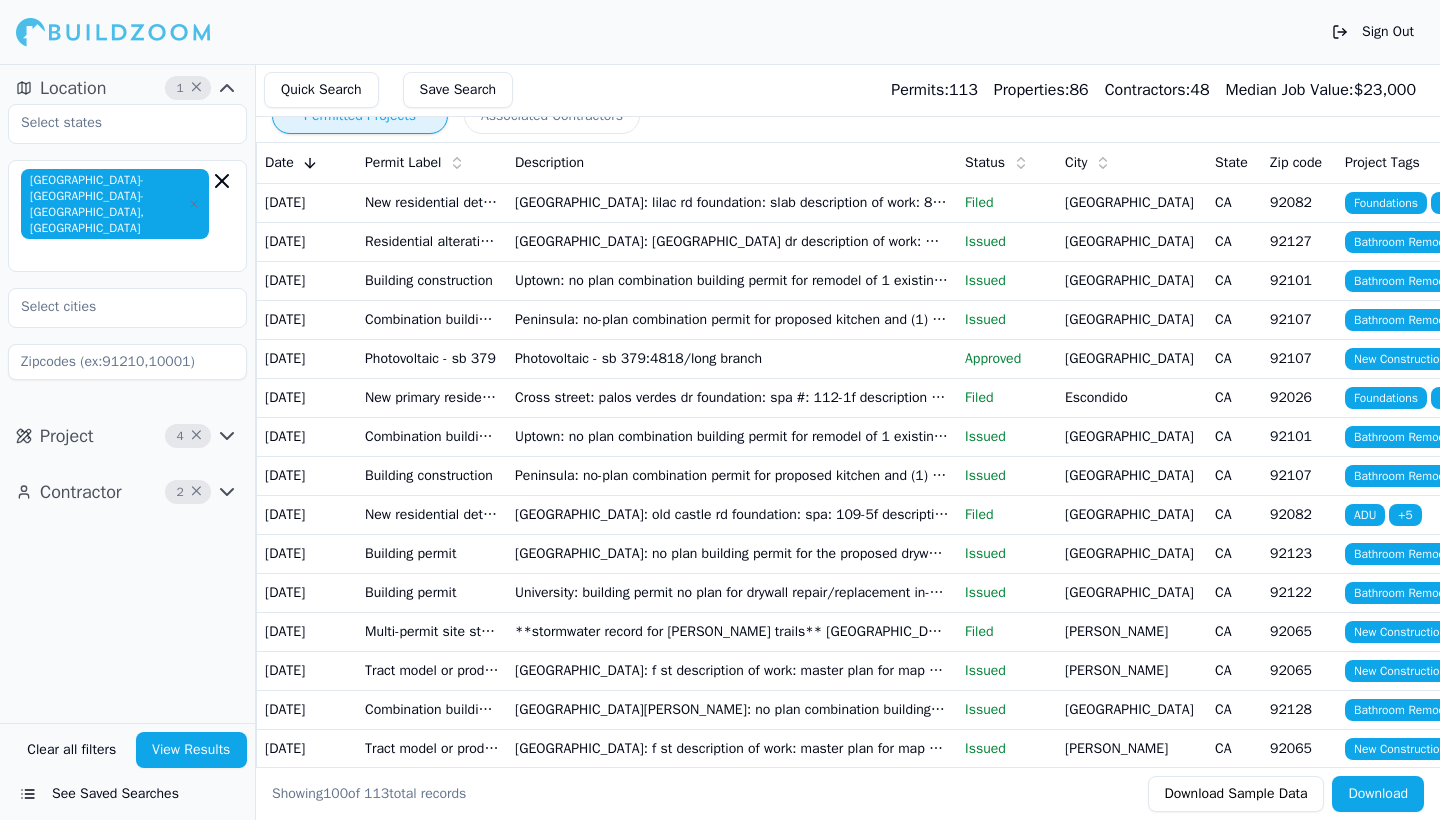 click on "Peninsula: no-plan combination permit for proposed kitchen and (1) bathroom remodel at existing sdu. No changes to structural elements wall framing or exterior walls. Rs-1-7" at bounding box center (732, 319) 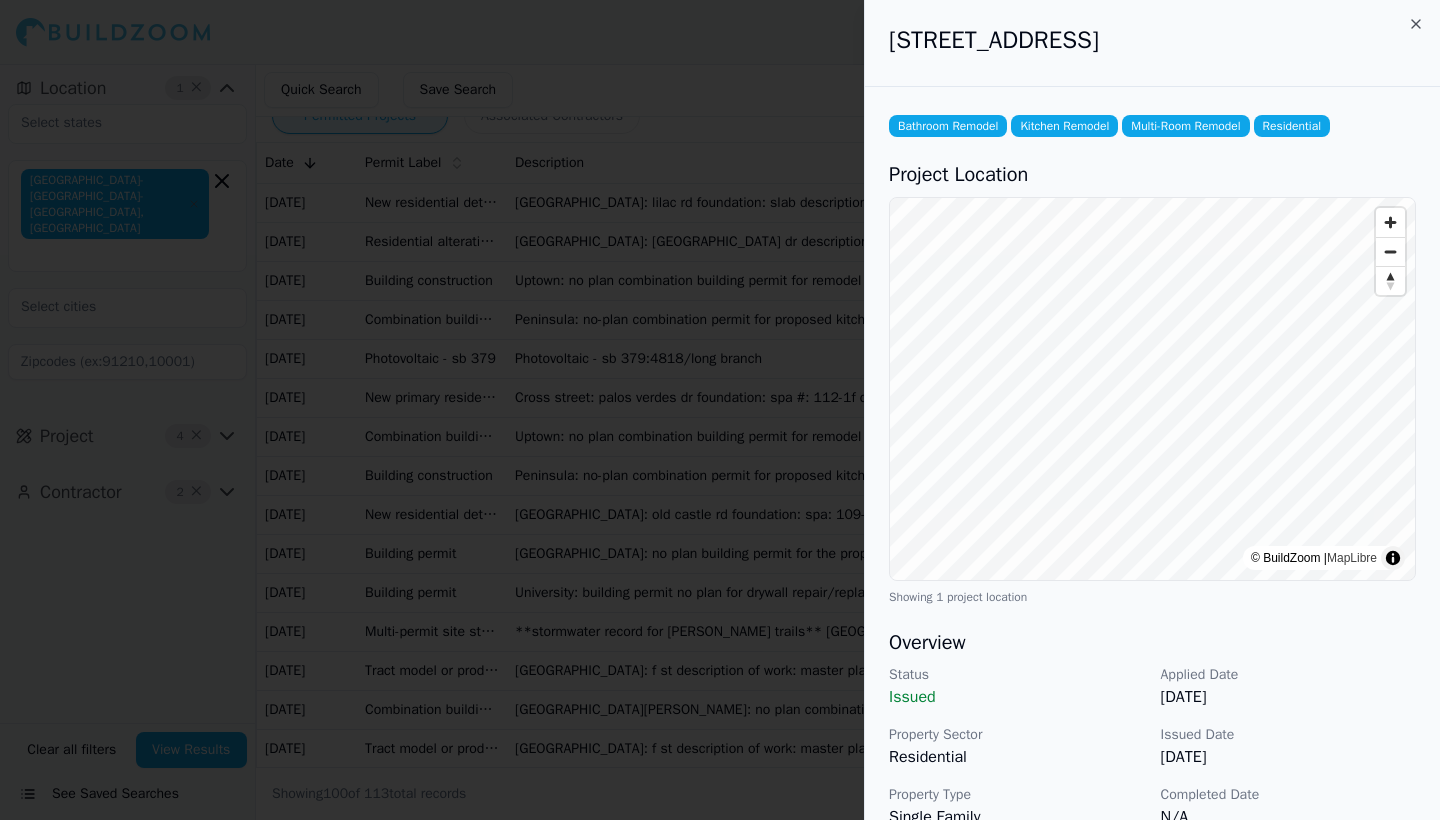 scroll, scrollTop: 0, scrollLeft: 0, axis: both 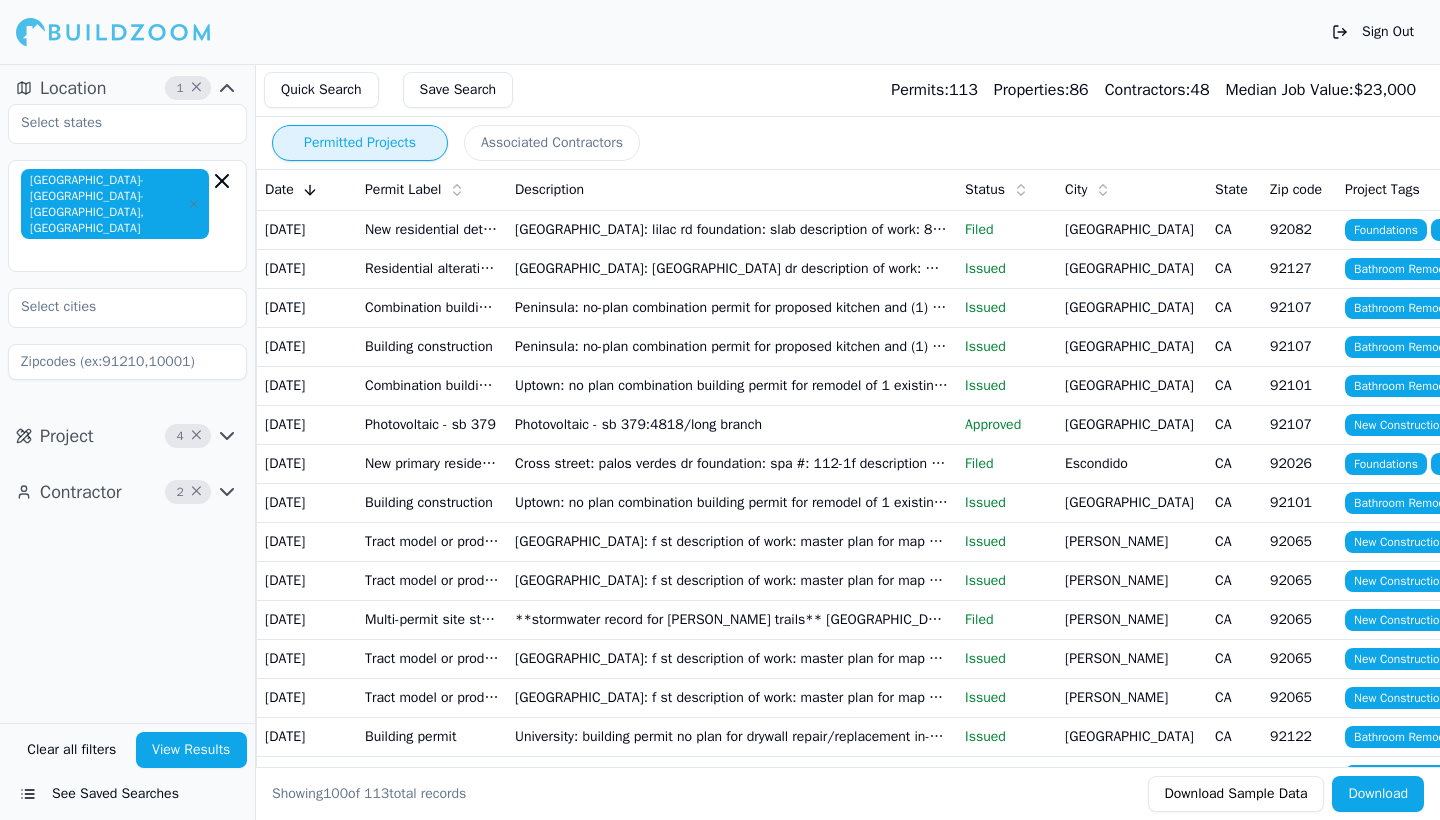 click on "[GEOGRAPHIC_DATA]" at bounding box center [1132, 307] 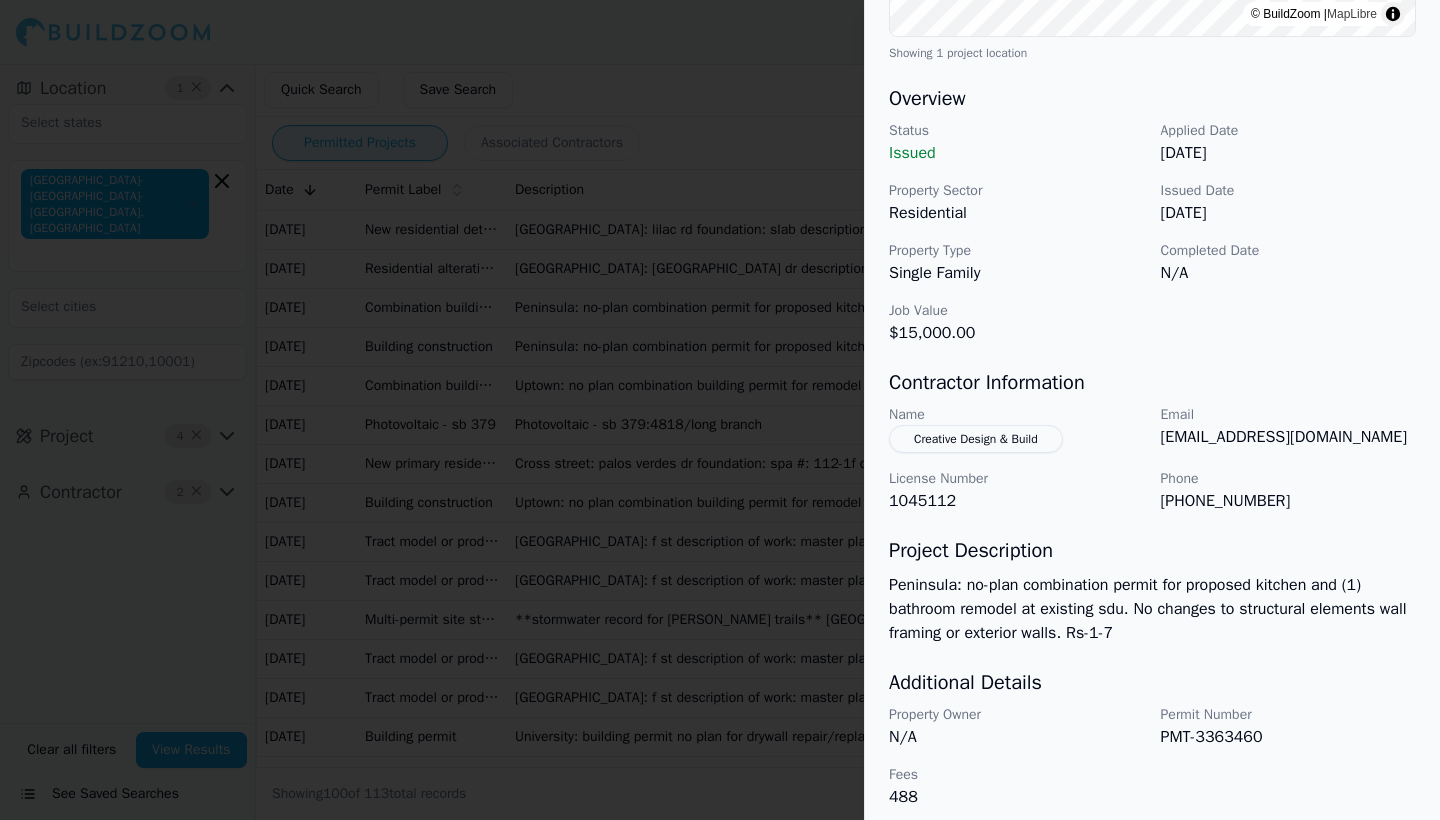 scroll, scrollTop: 557, scrollLeft: 0, axis: vertical 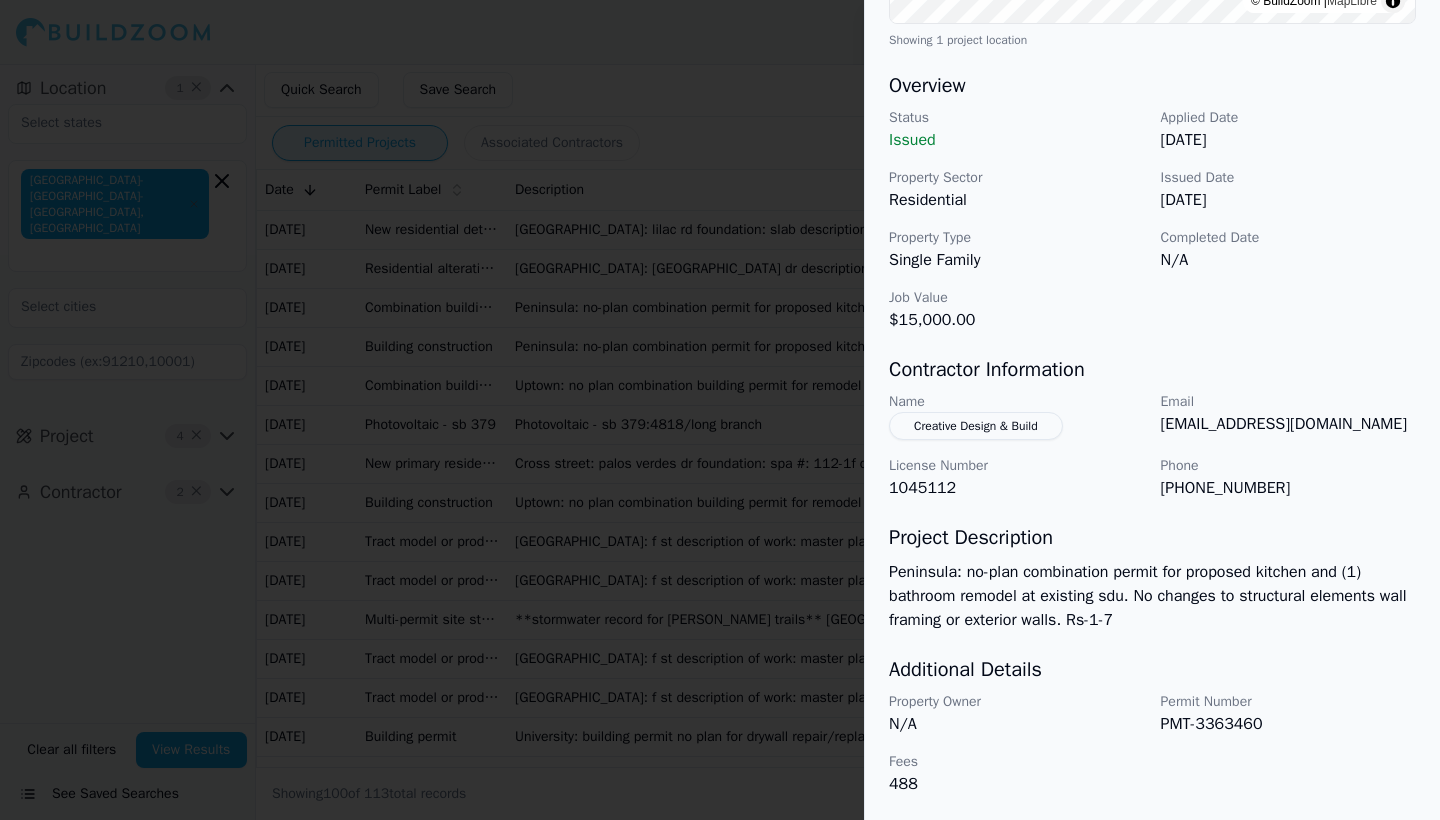 click at bounding box center (720, 410) 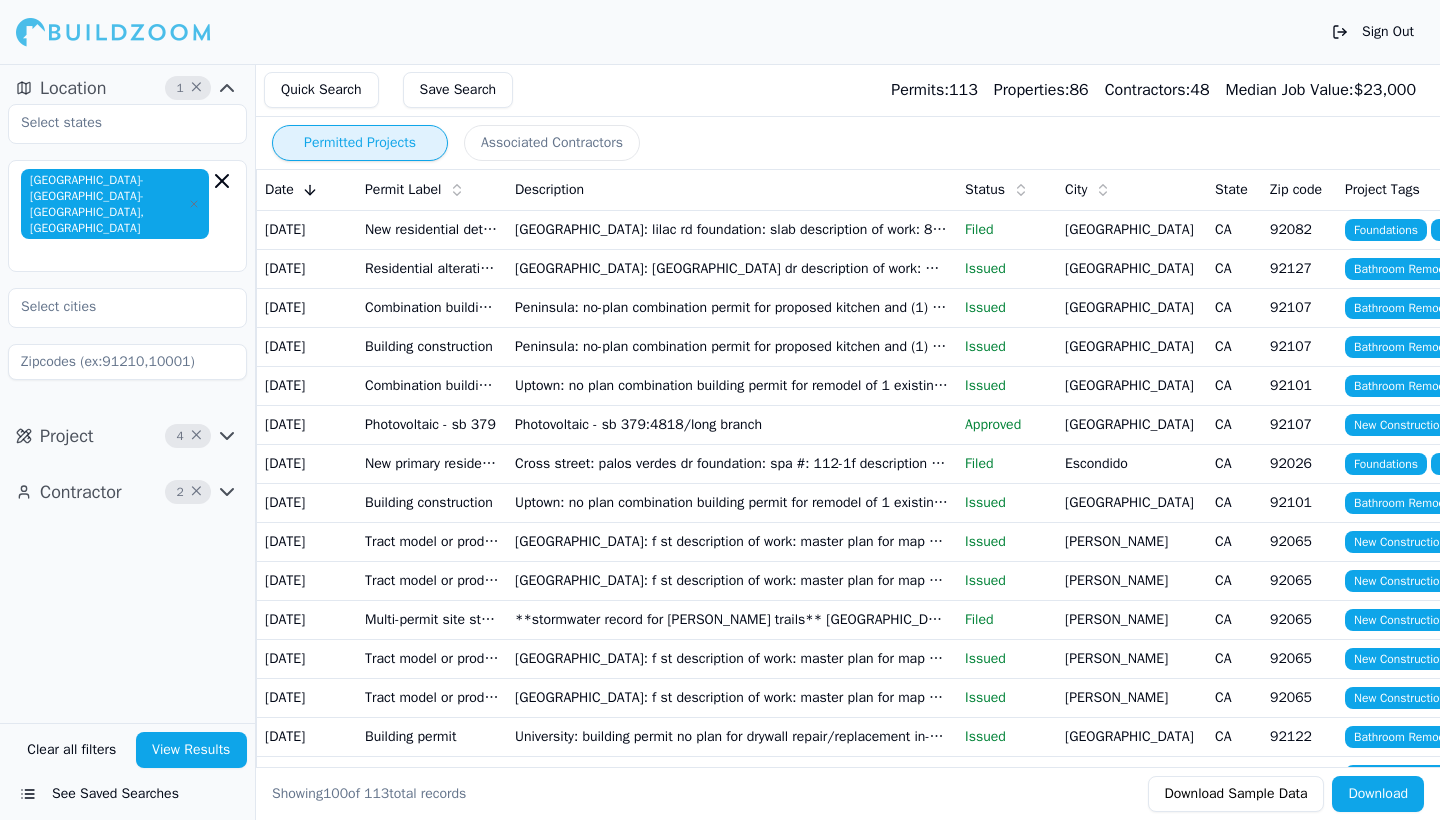 click on "Peninsula: no-plan combination permit for proposed kitchen and (1) bathroom remodel at existing sdu. No changes to structural elements wall framing or exterior walls. Rs-1-7" at bounding box center [732, 307] 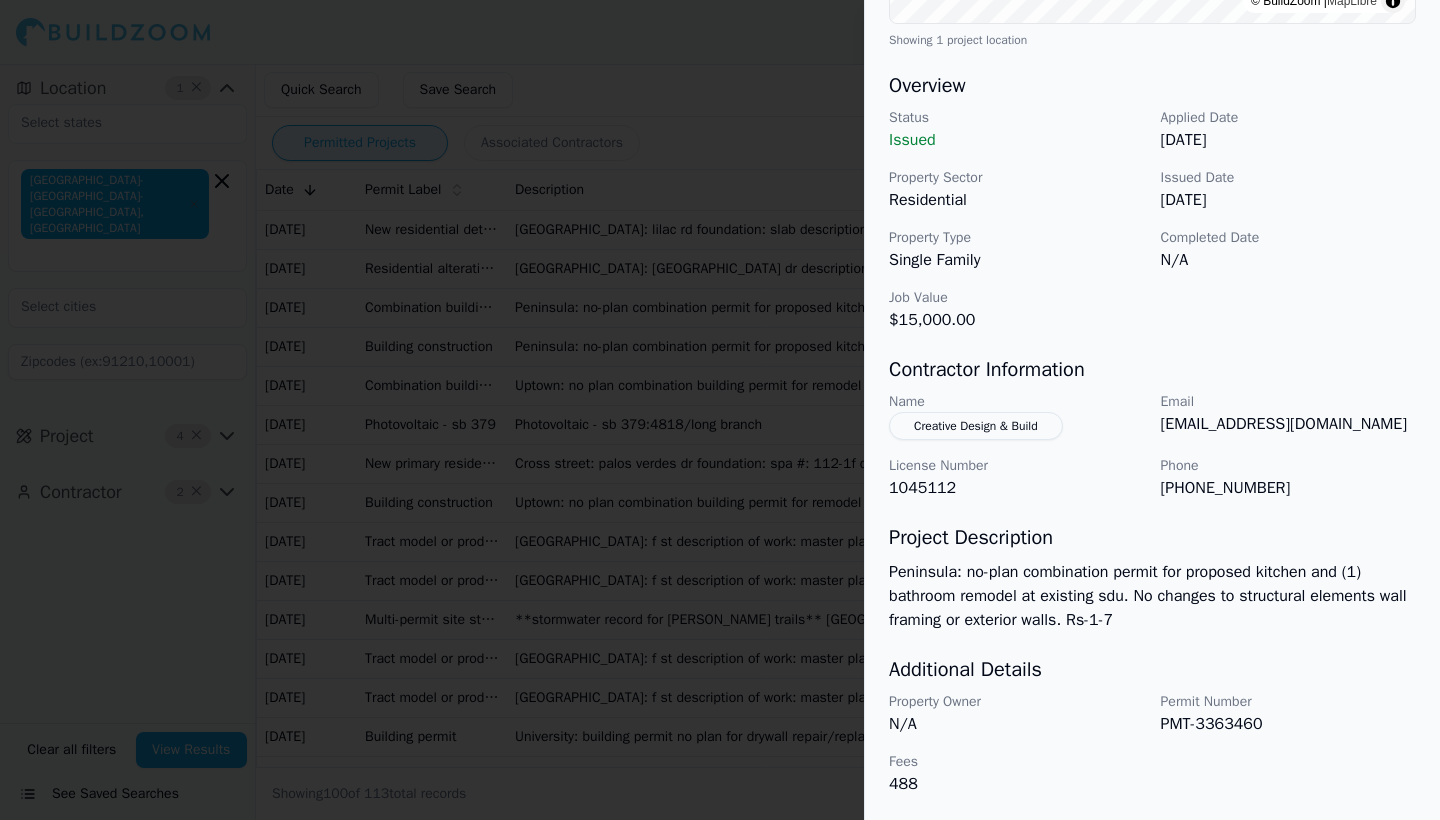 scroll, scrollTop: 557, scrollLeft: 0, axis: vertical 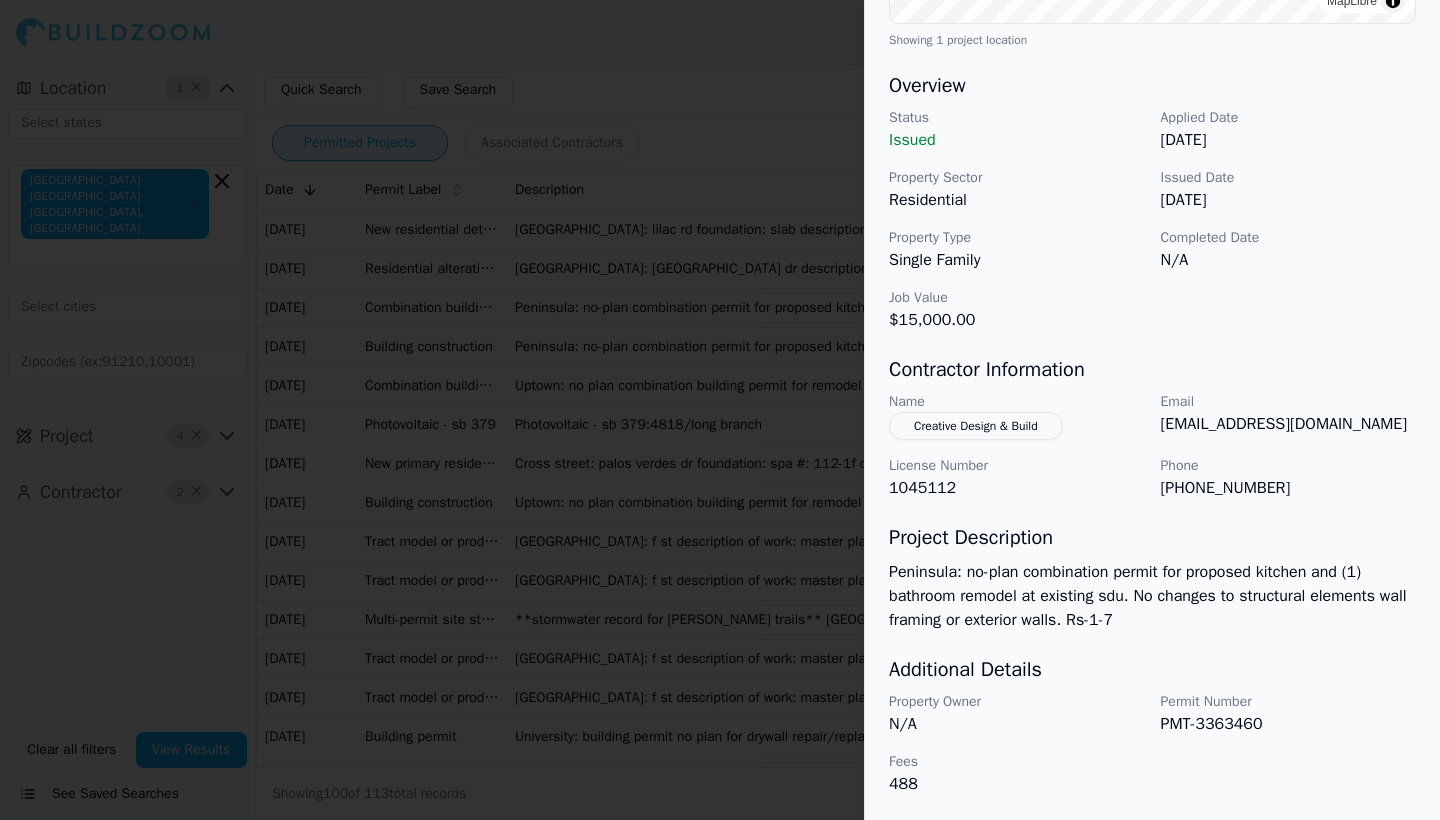 click at bounding box center (720, 410) 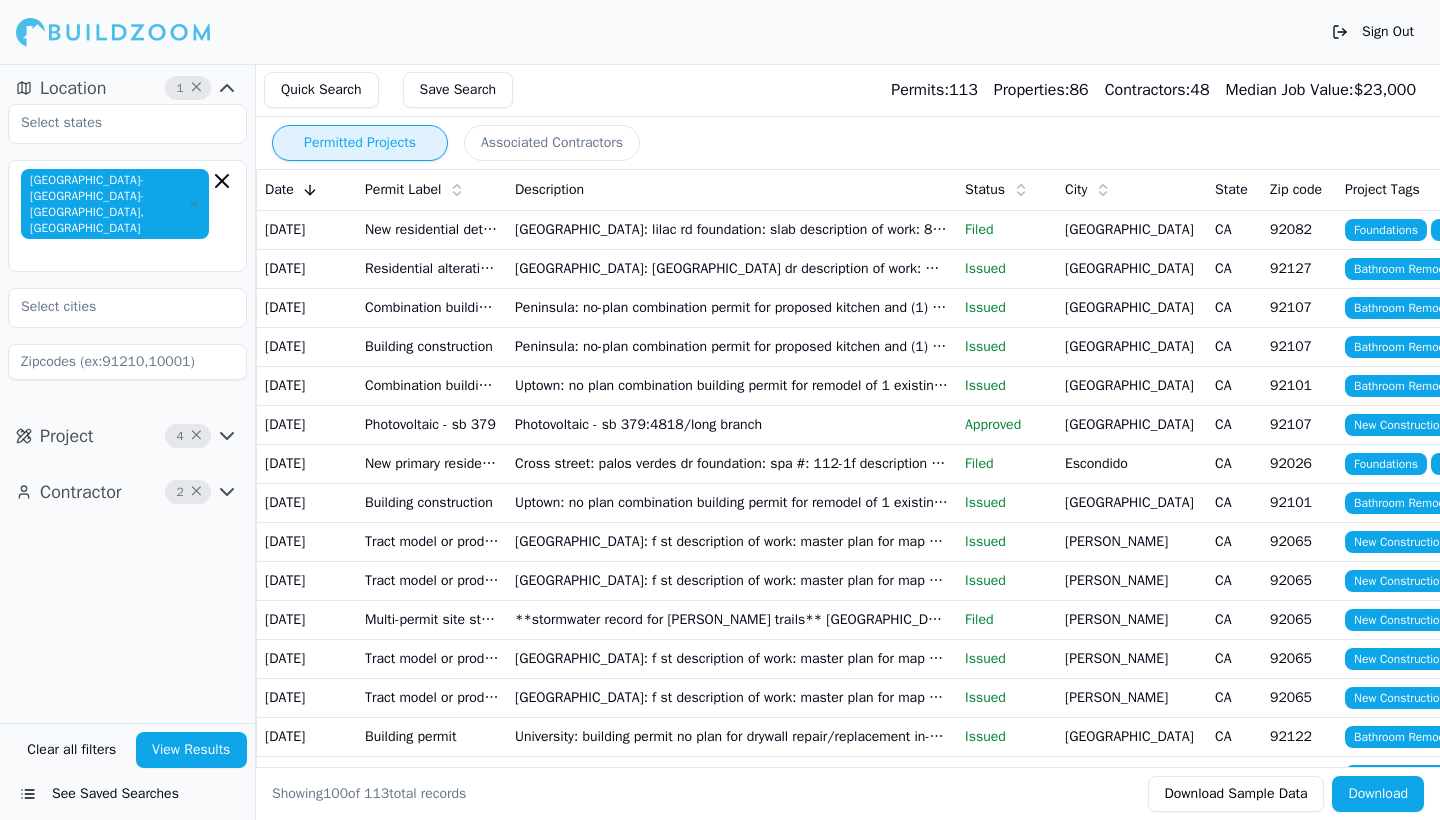click on "[GEOGRAPHIC_DATA]" at bounding box center [1132, 346] 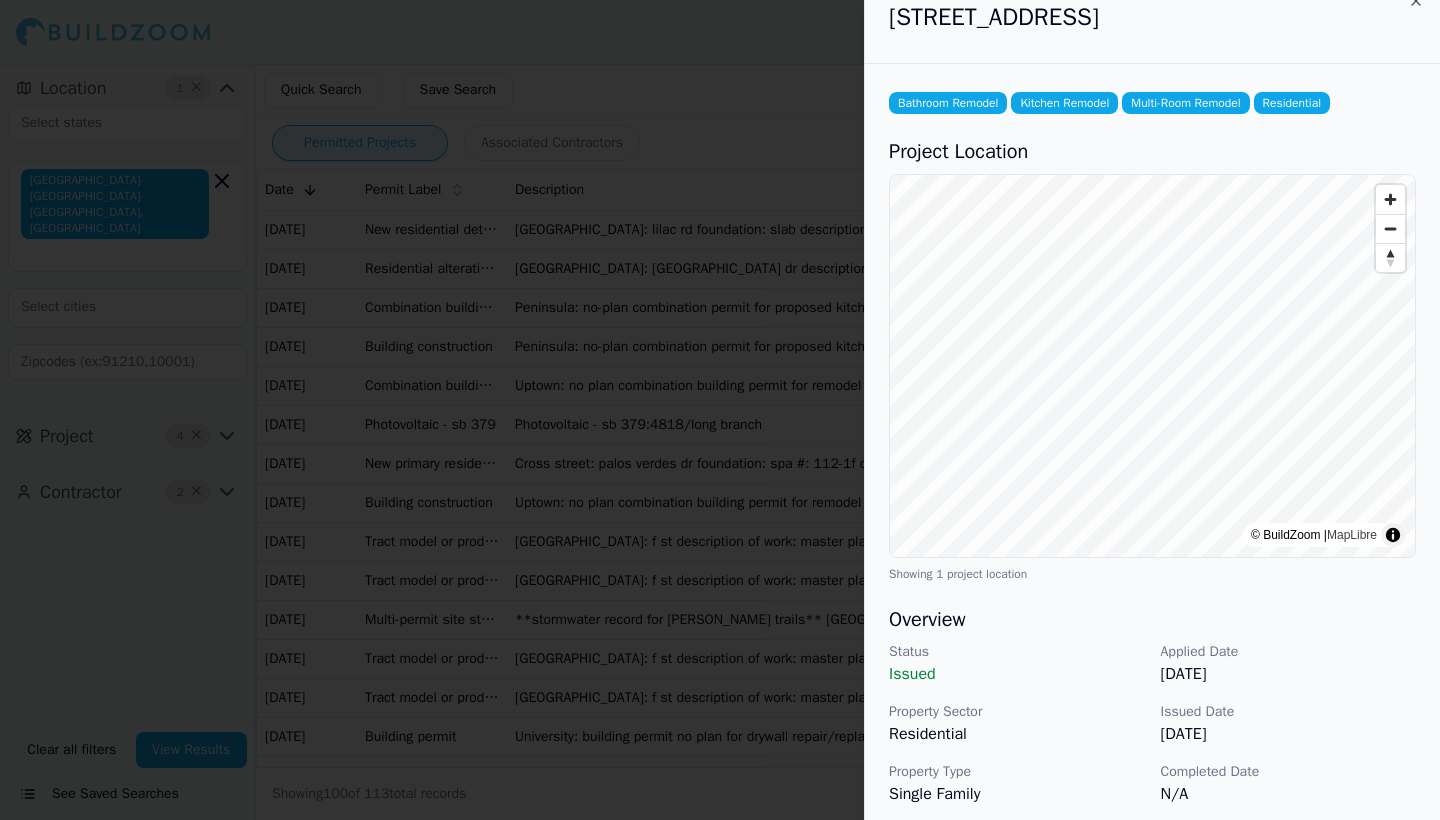 scroll, scrollTop: 20, scrollLeft: 0, axis: vertical 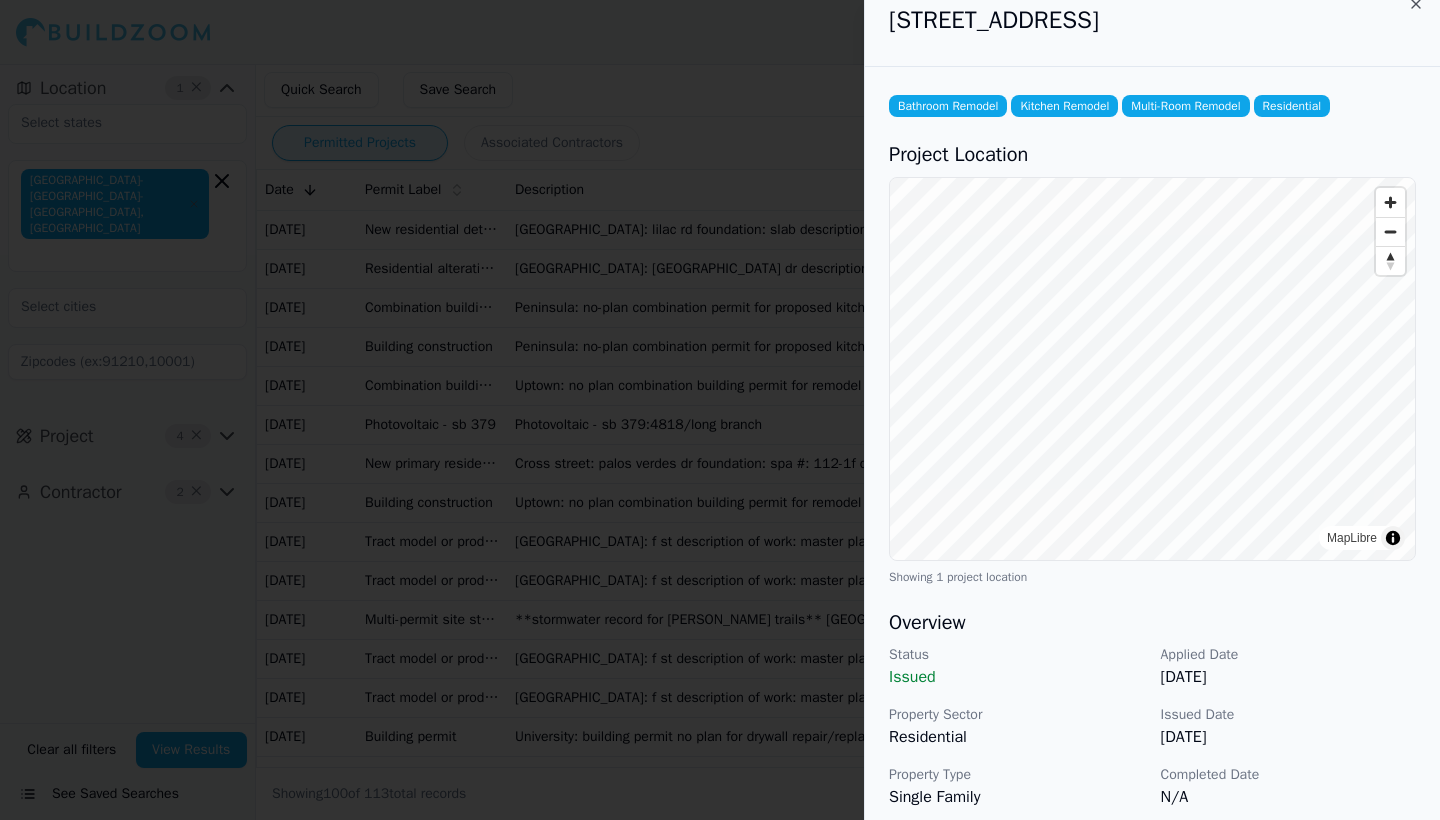 click at bounding box center [720, 410] 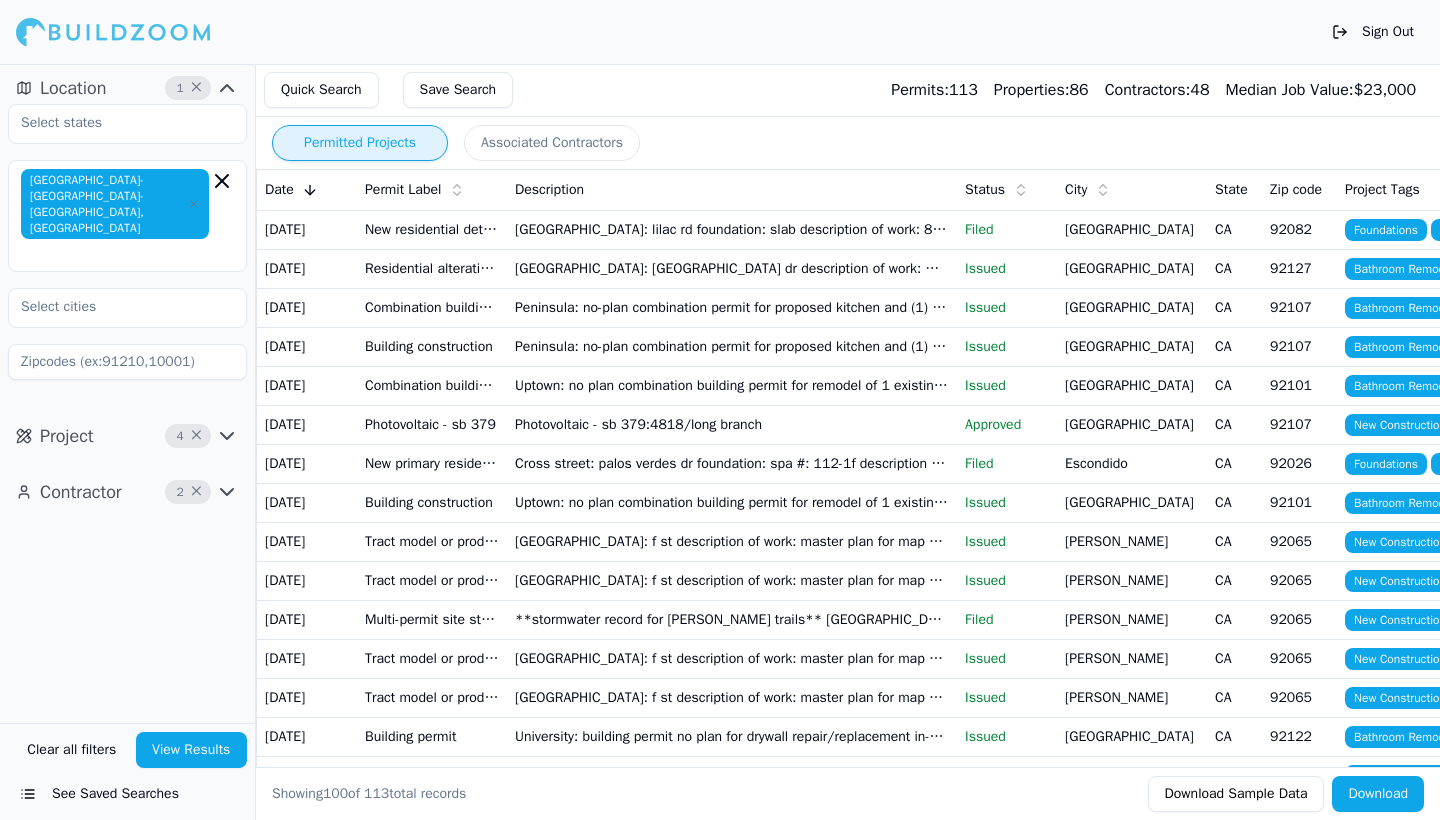 click on "Issued" at bounding box center (1007, 308) 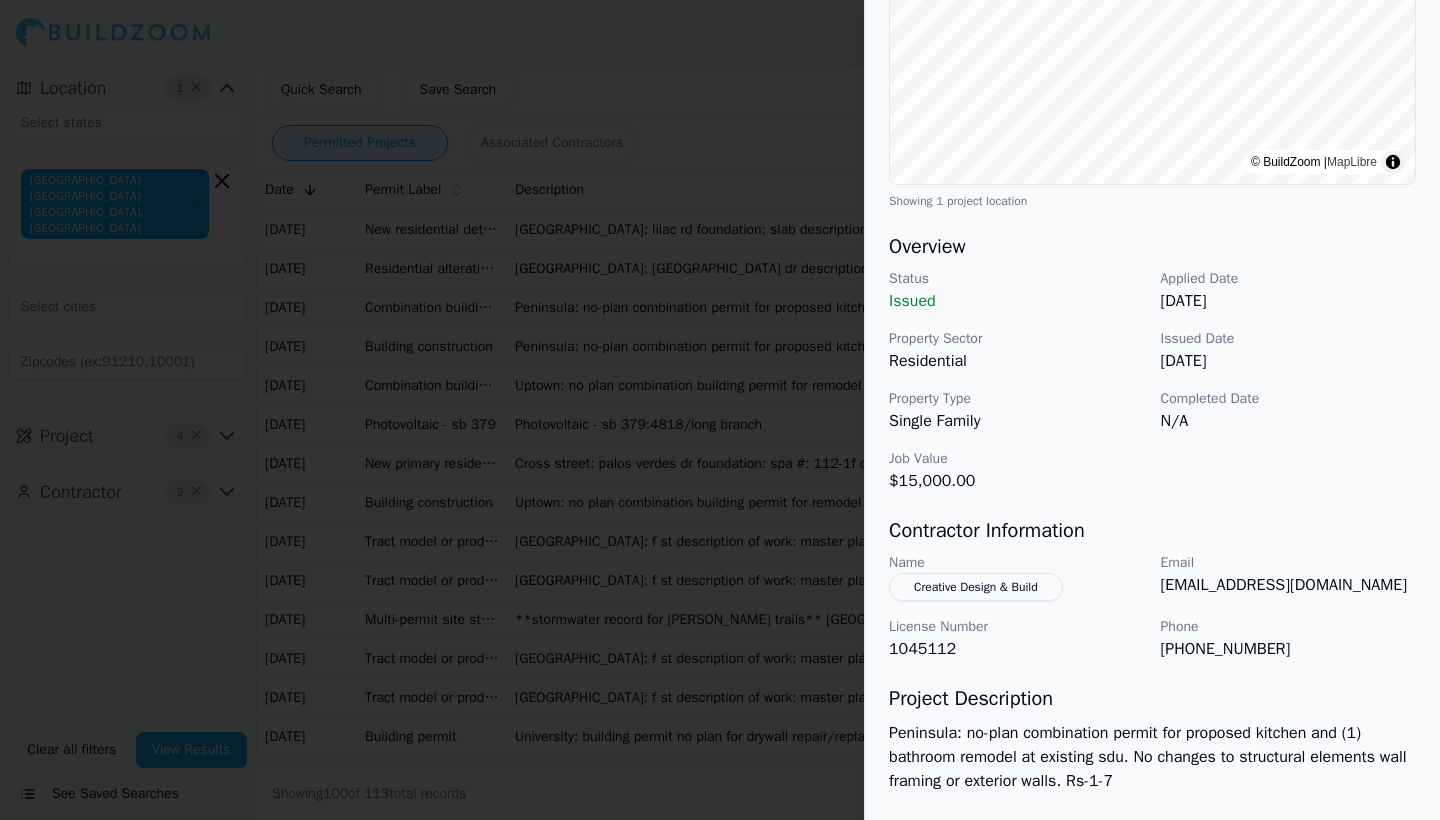 scroll, scrollTop: 423, scrollLeft: 0, axis: vertical 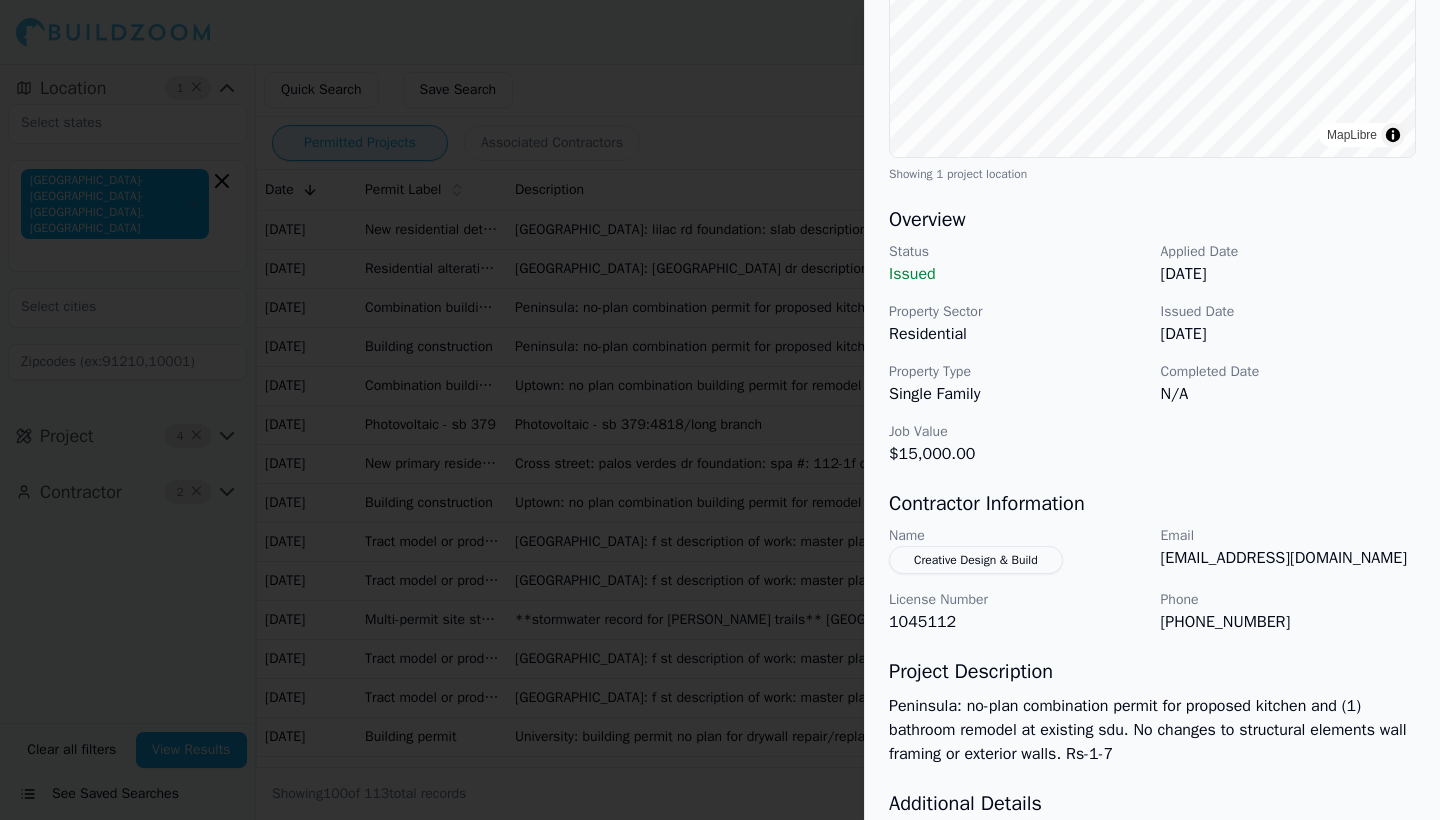 click at bounding box center [720, 410] 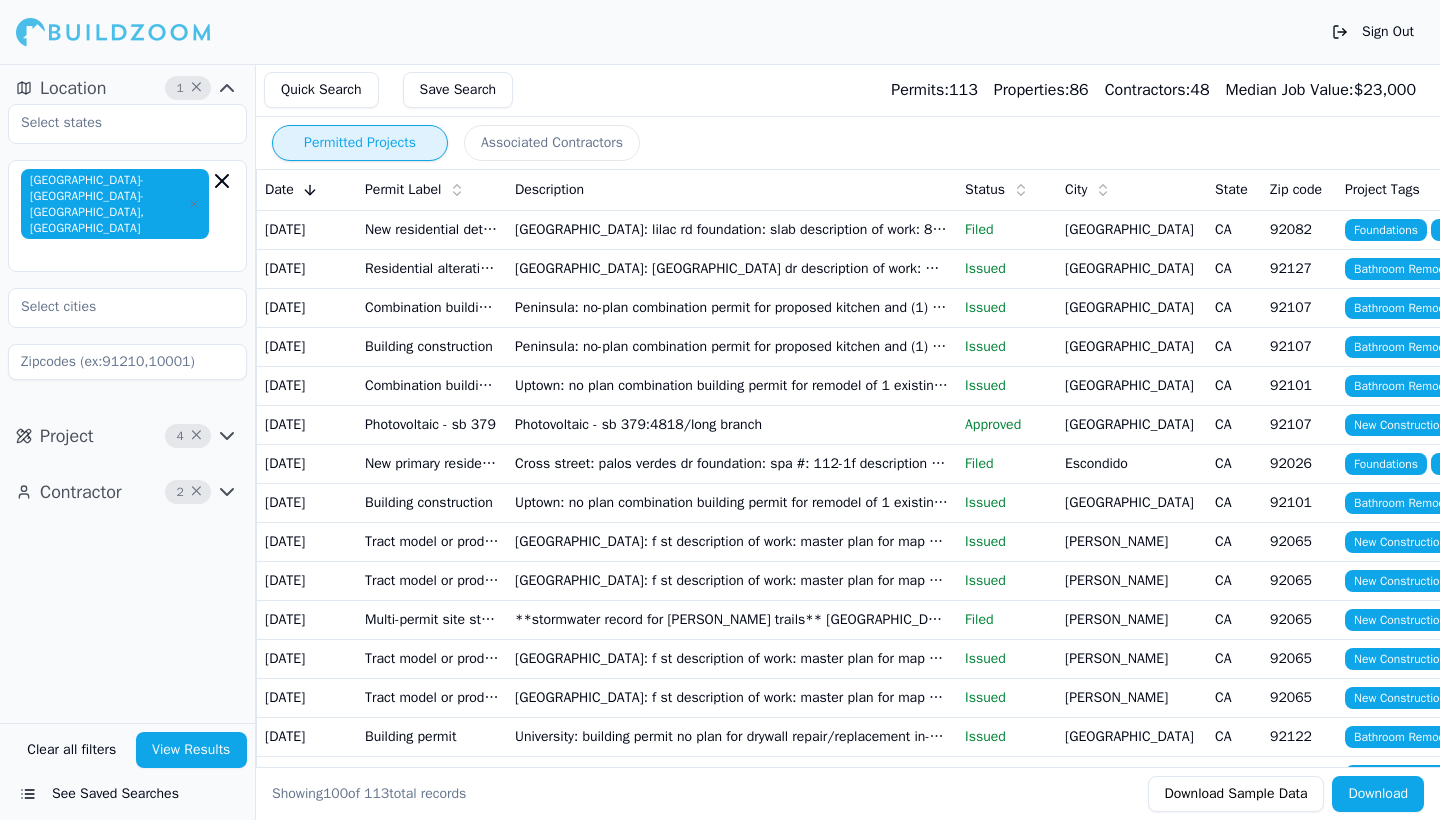 click on "Issued" at bounding box center [1007, 269] 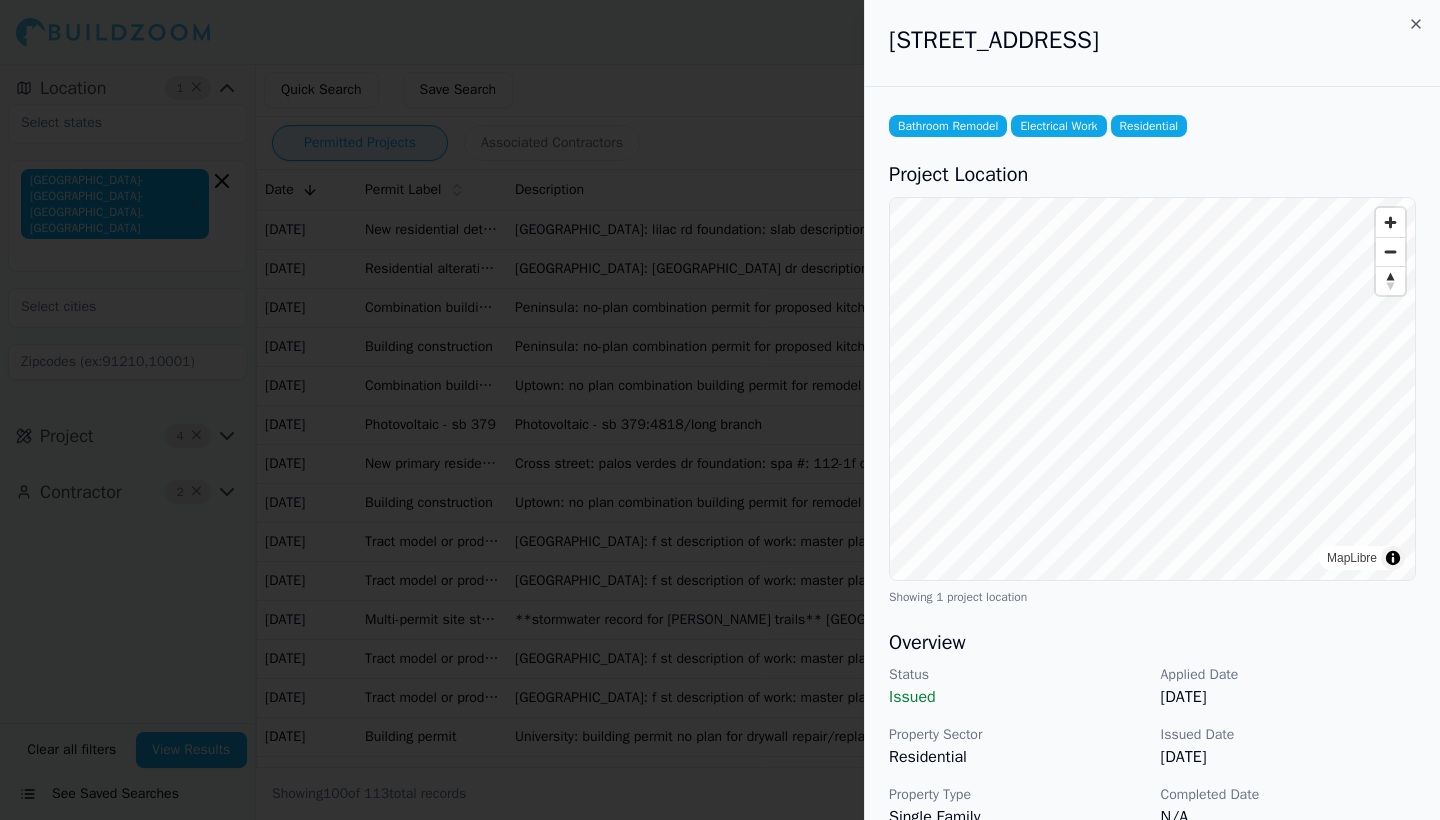 click at bounding box center (720, 410) 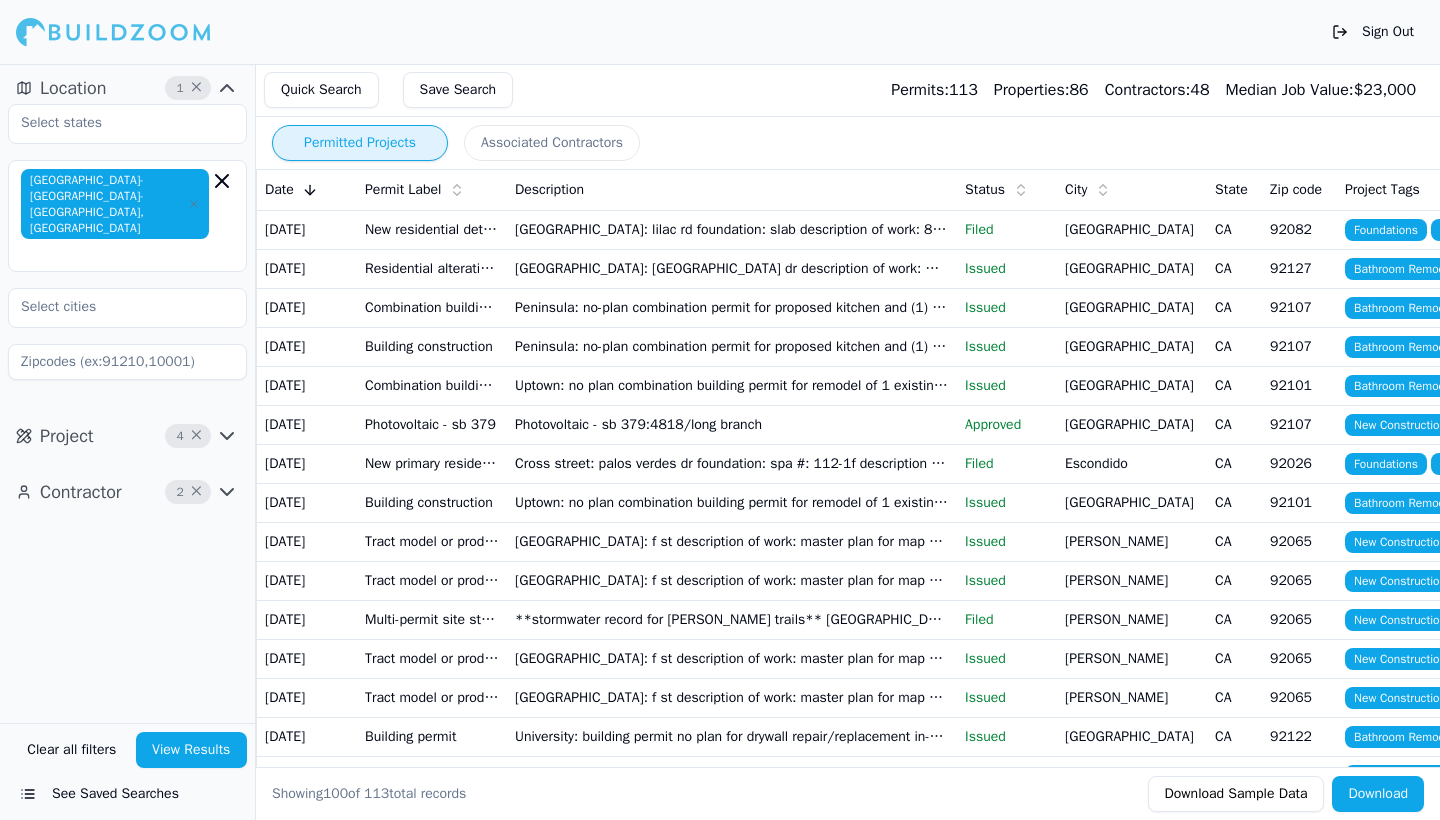 click on "Peninsula: no-plan combination permit for proposed kitchen and (1) bathroom remodel at existing sdu. No changes to structural elements wall framing or exterior walls. Rs-1-7" at bounding box center [732, 346] 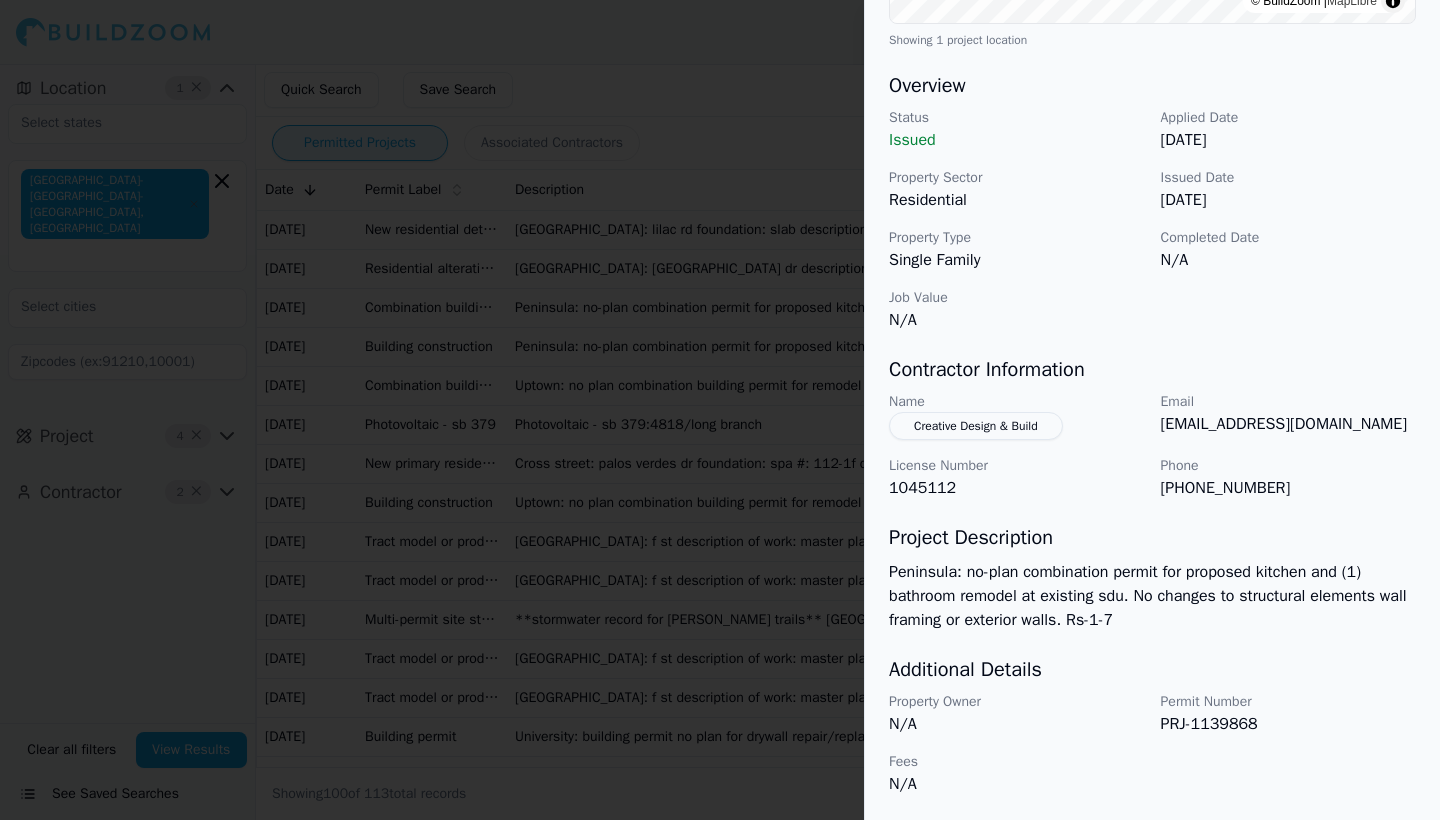 scroll, scrollTop: 542, scrollLeft: 0, axis: vertical 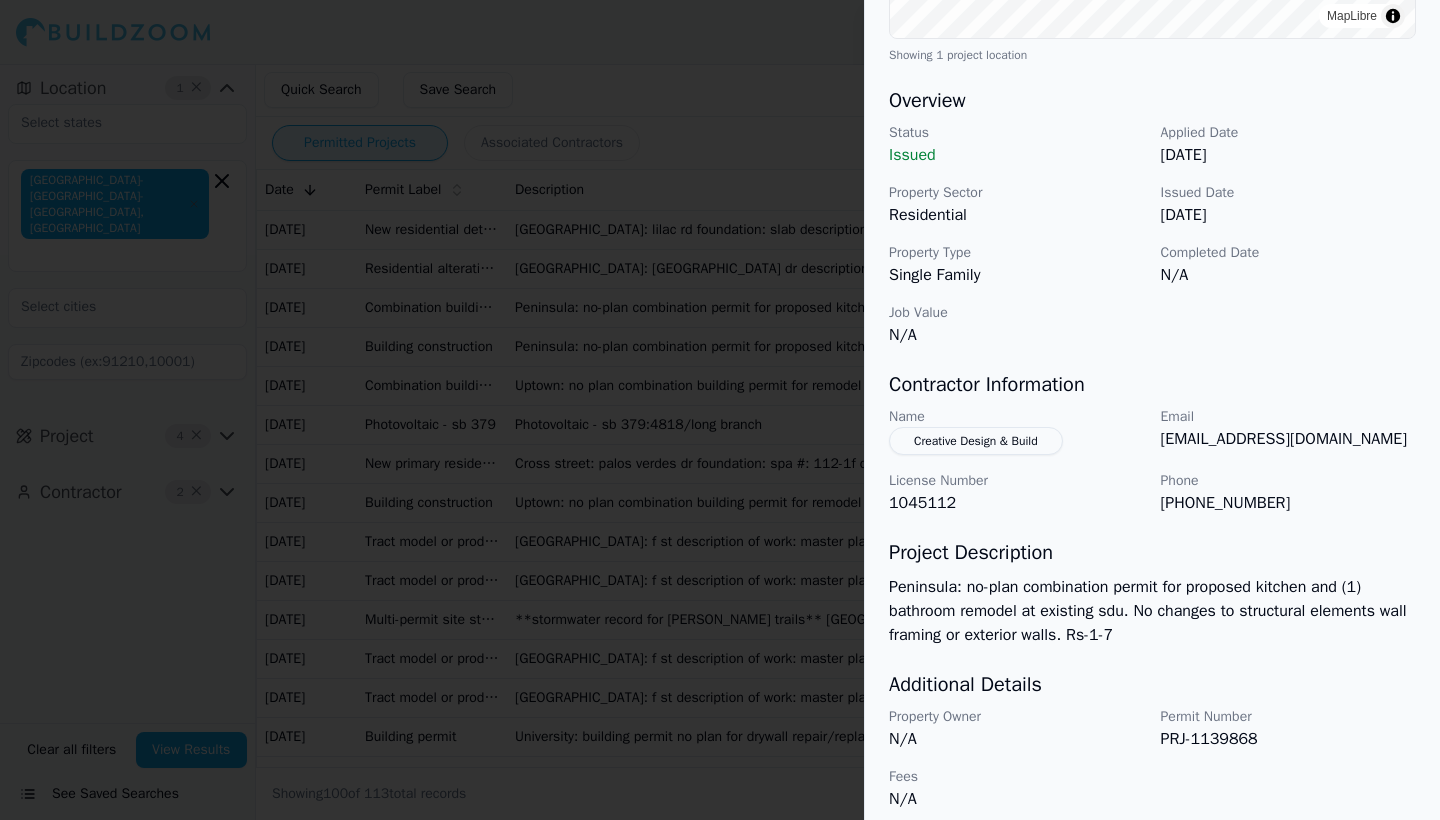 click at bounding box center [720, 410] 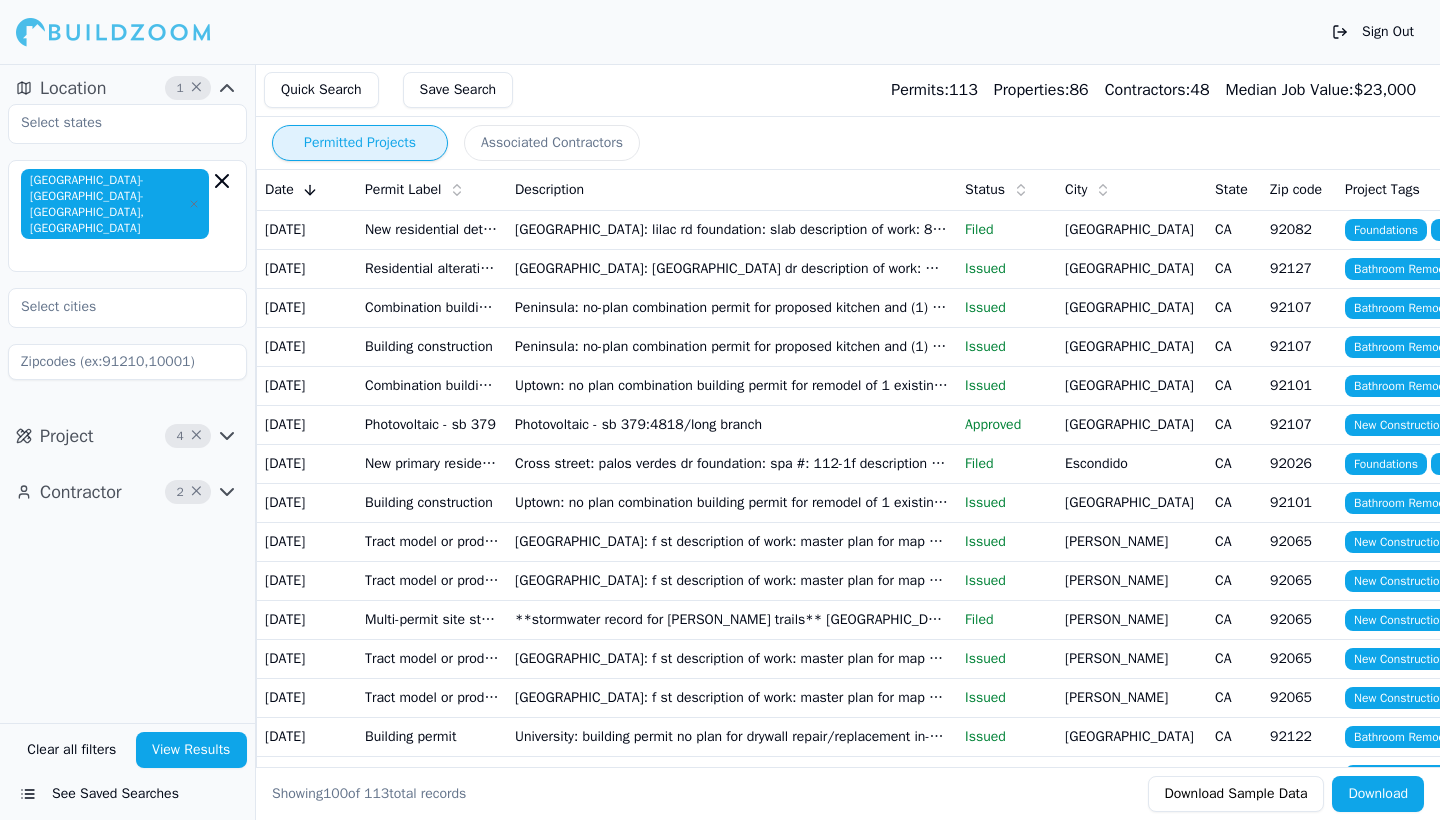 click on "Issued" at bounding box center [1007, 386] 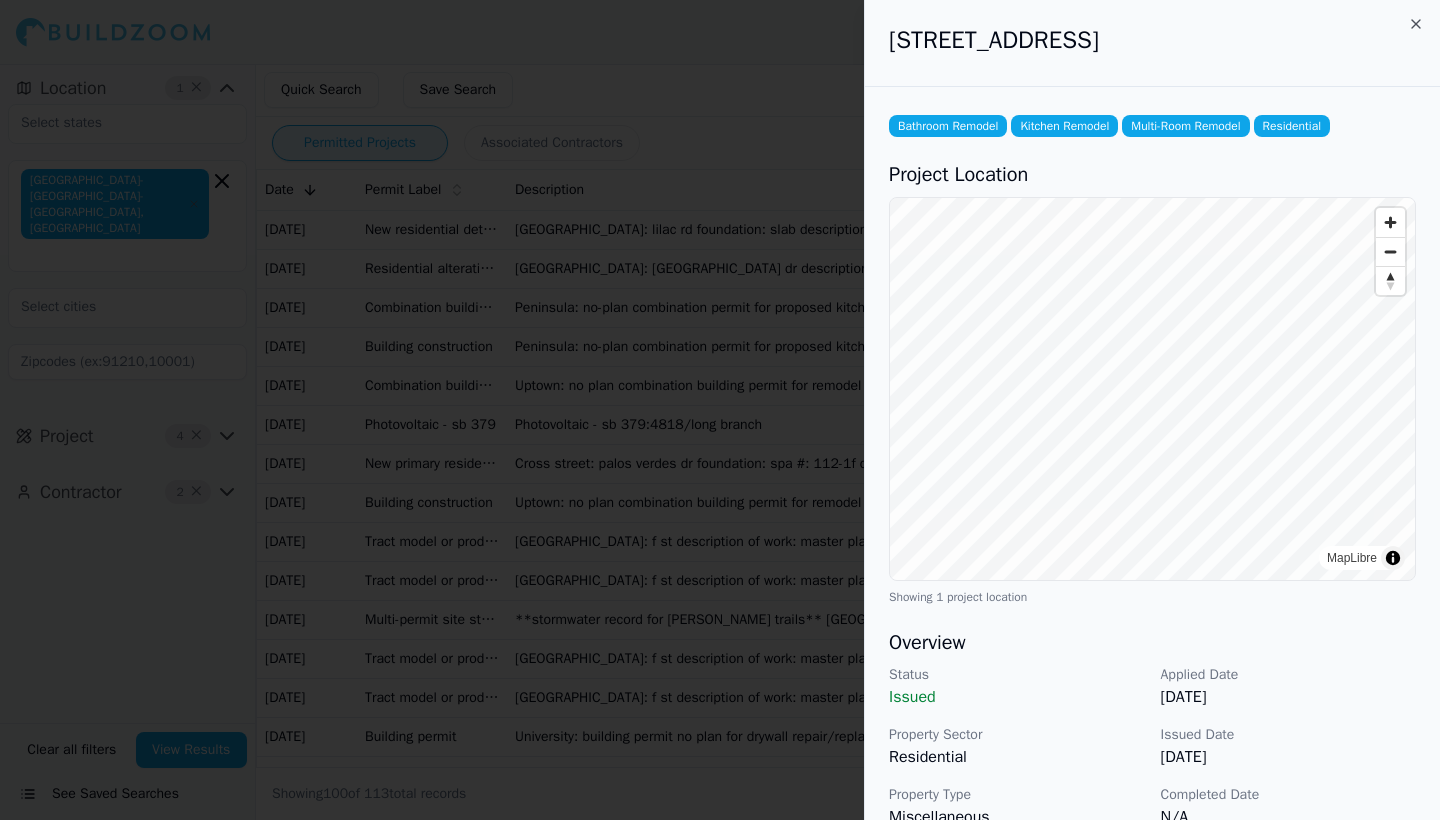 click at bounding box center [720, 410] 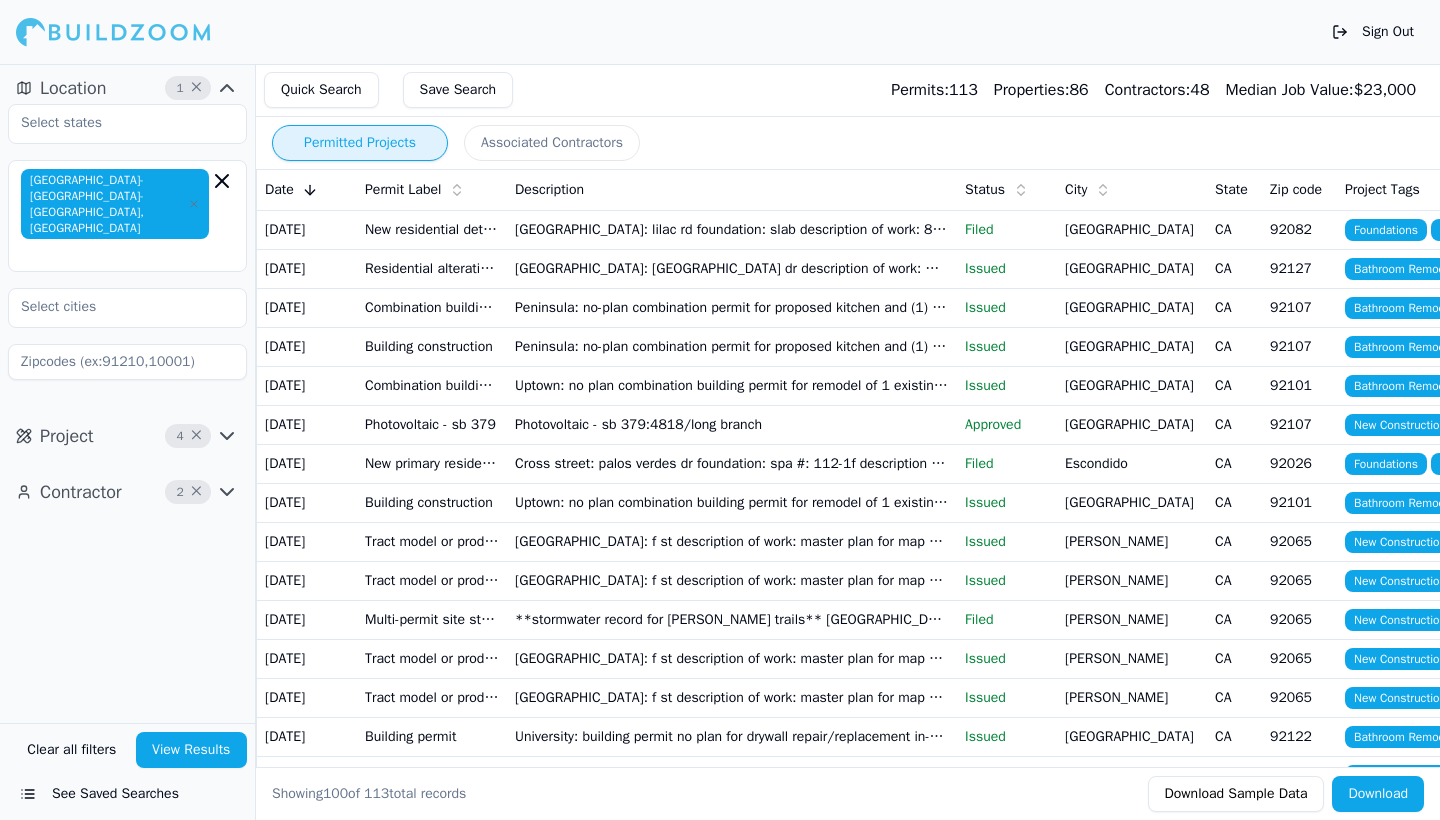 click on "Photovoltaic - sb 379:4818/long branch" at bounding box center [732, 424] 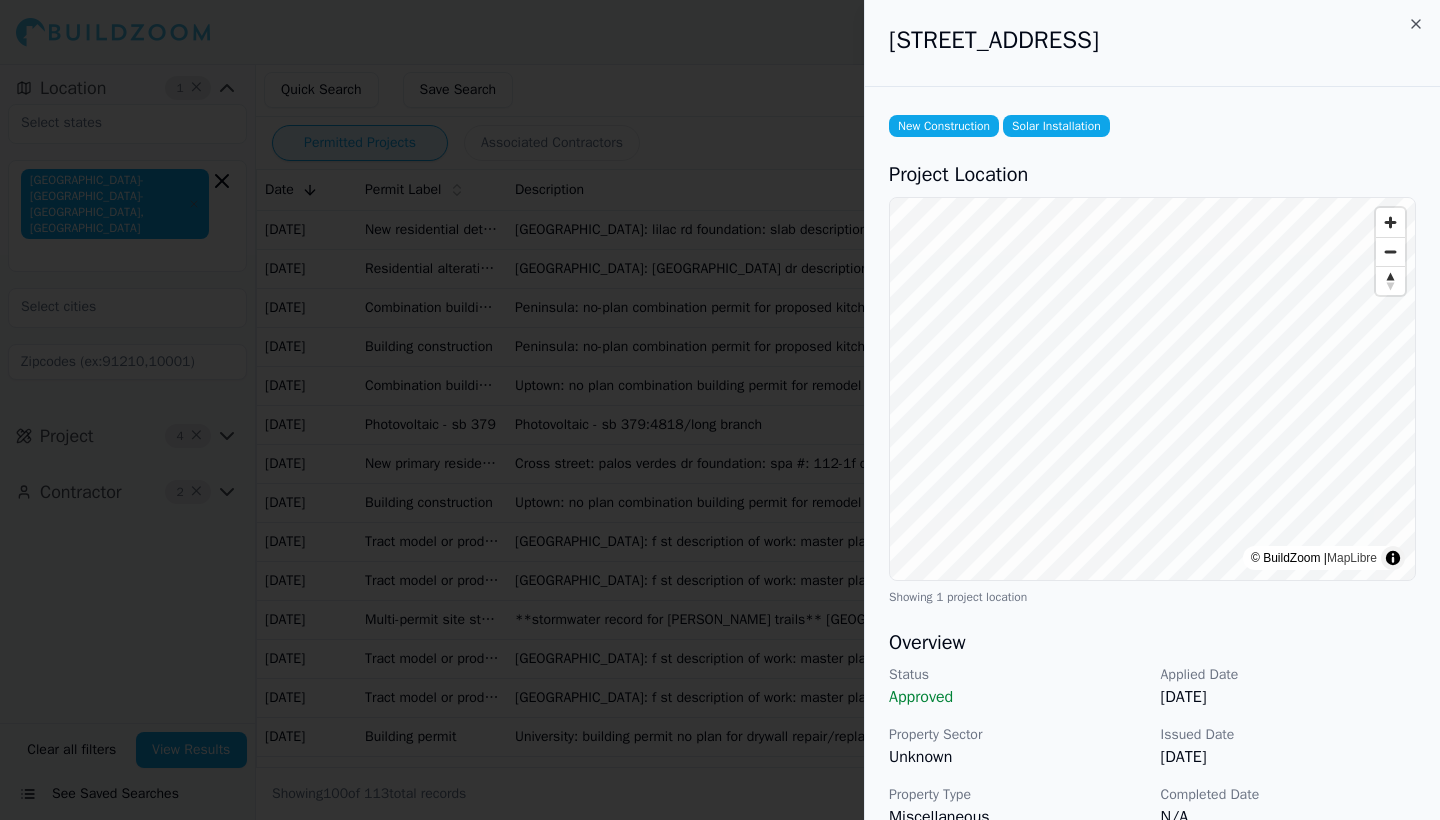 scroll, scrollTop: 0, scrollLeft: 0, axis: both 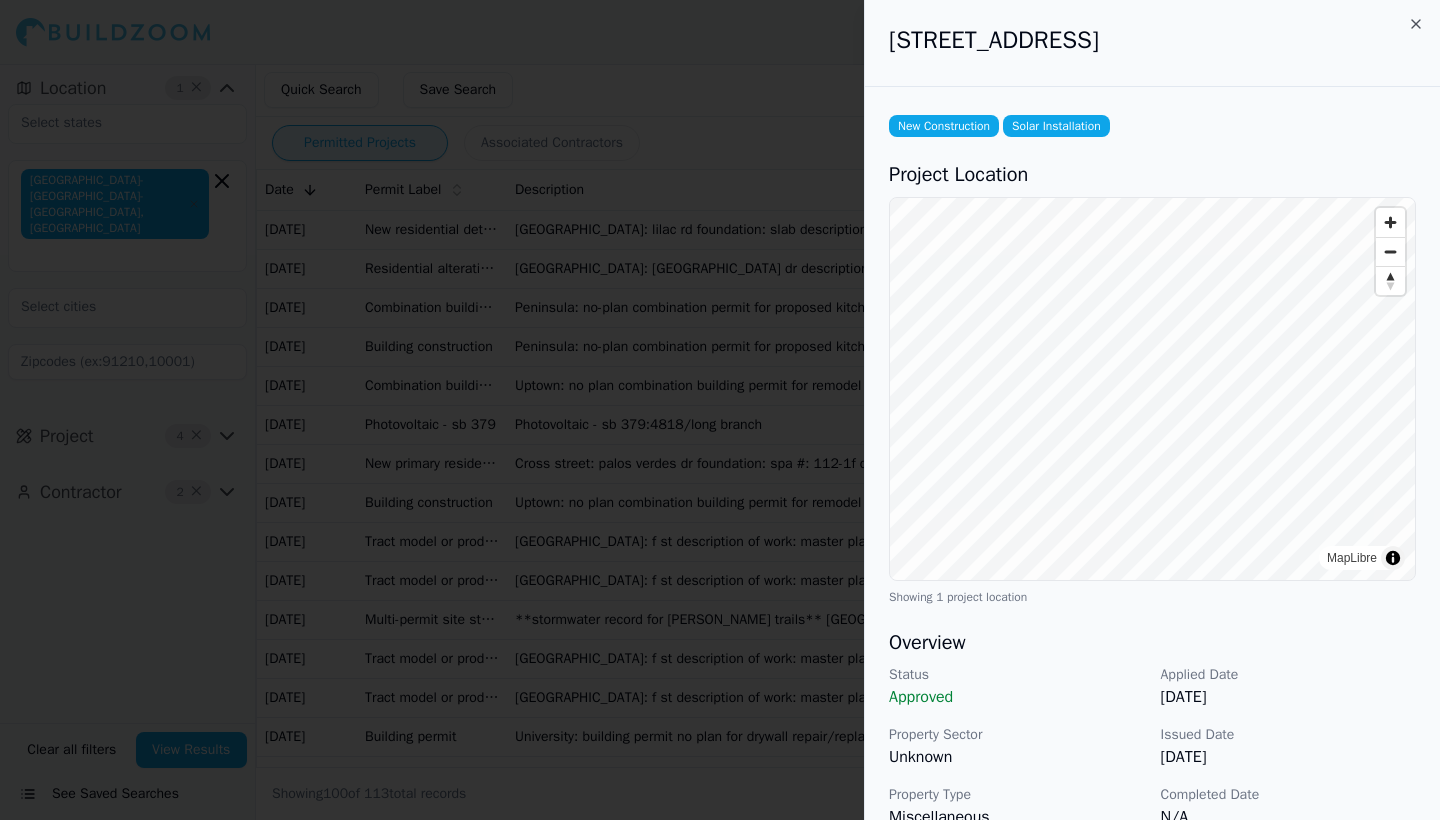 click at bounding box center [720, 410] 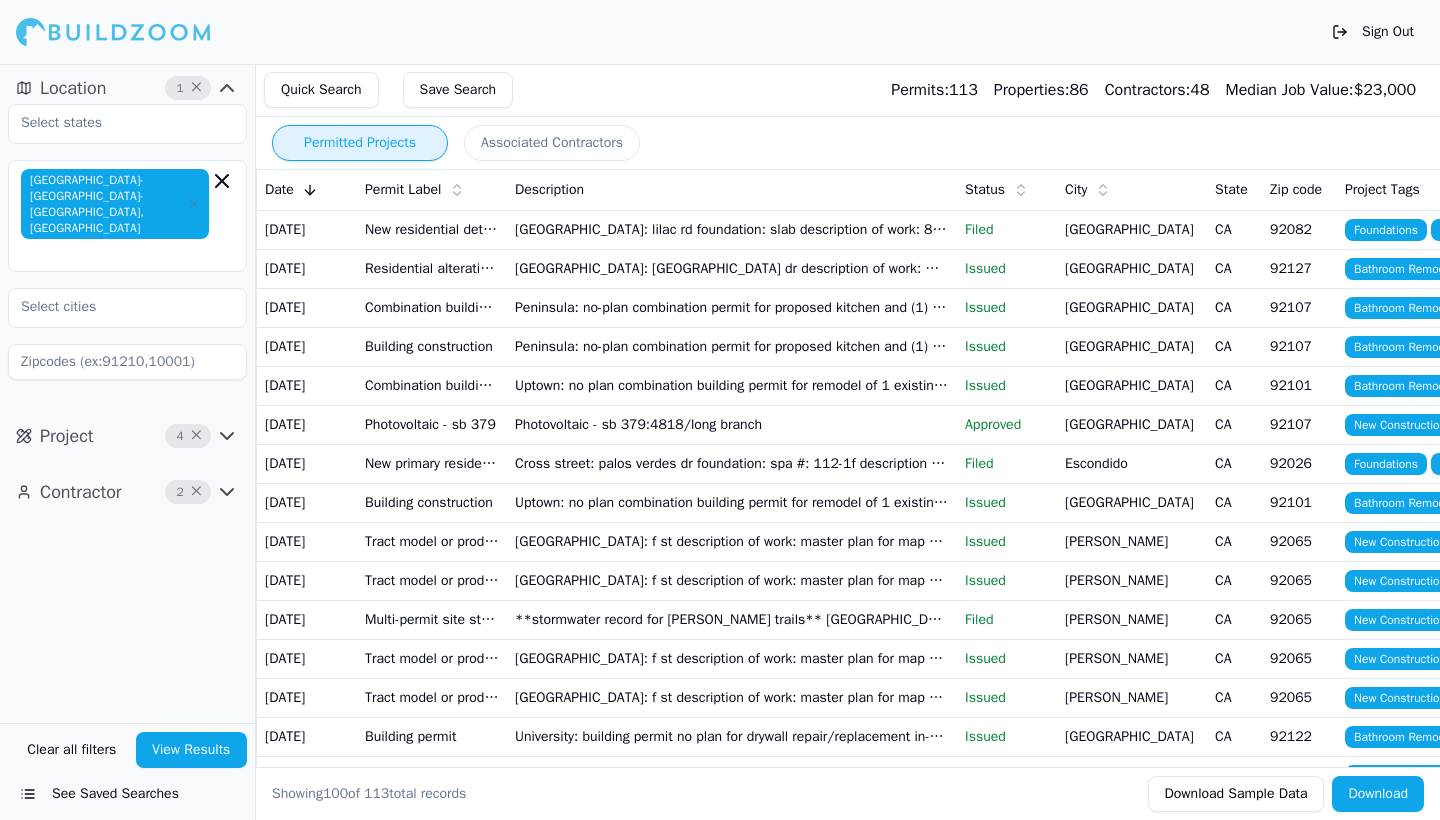 click on "Filed" at bounding box center (1007, 464) 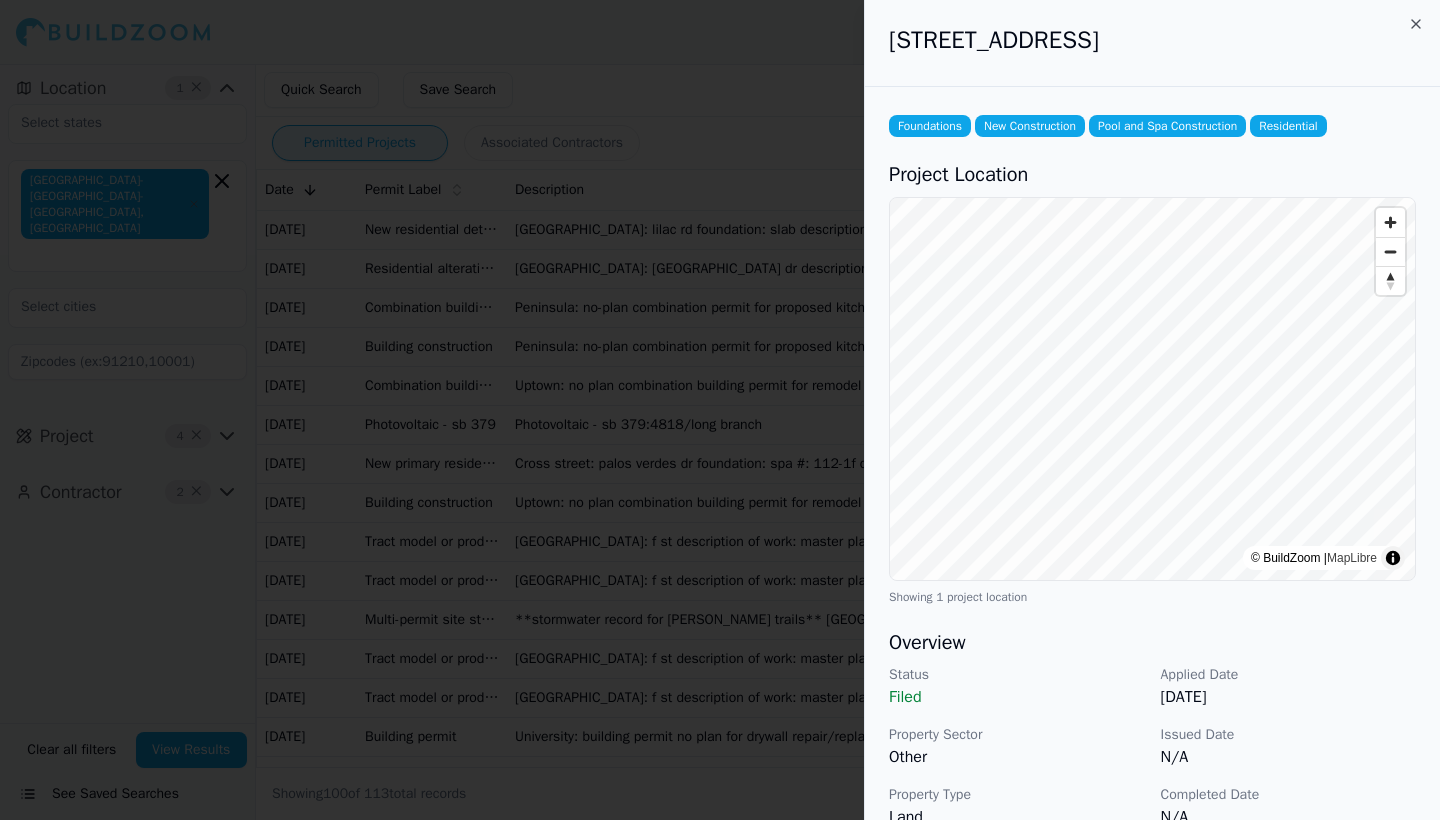 scroll, scrollTop: 0, scrollLeft: 0, axis: both 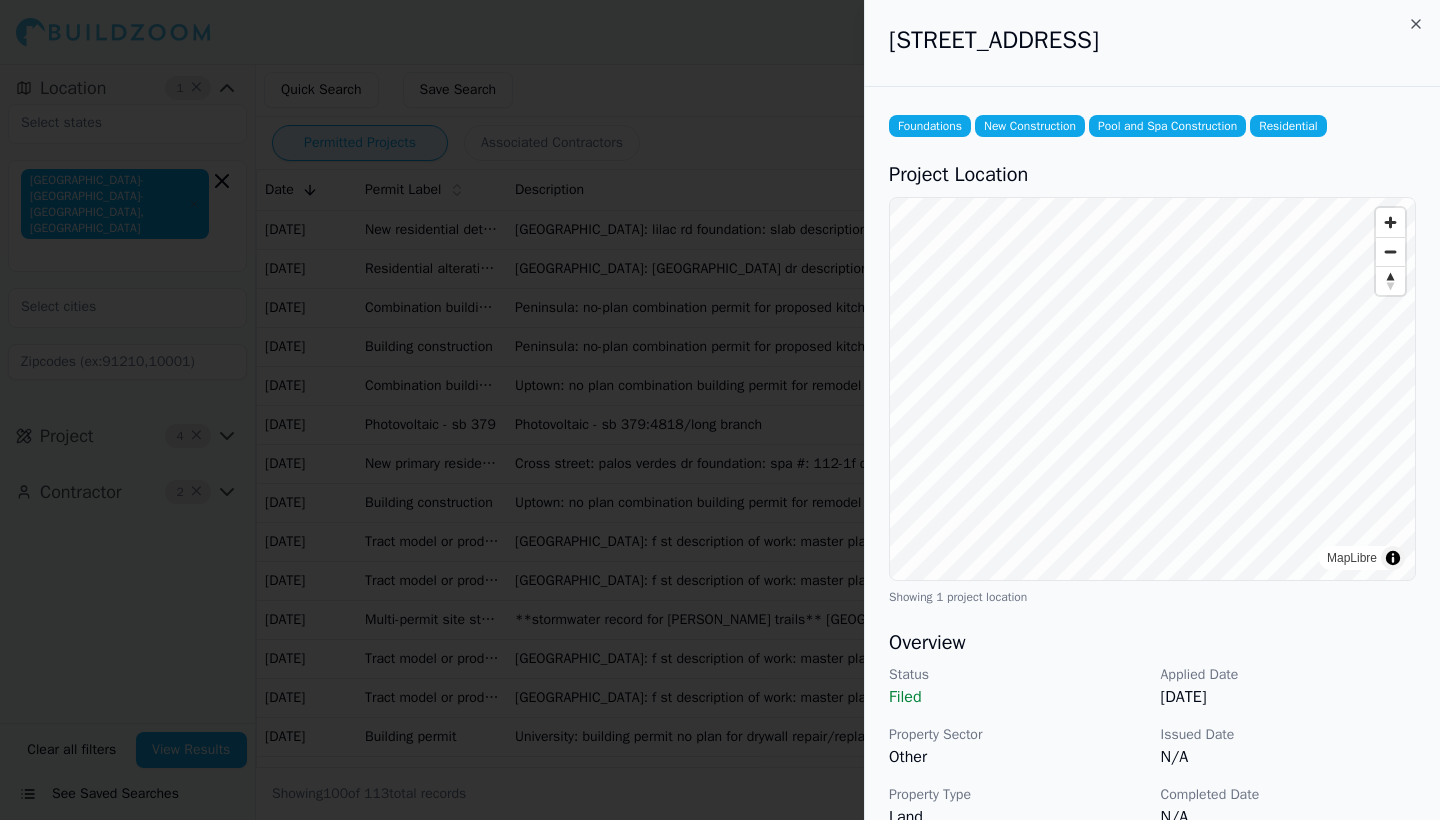 click at bounding box center (720, 410) 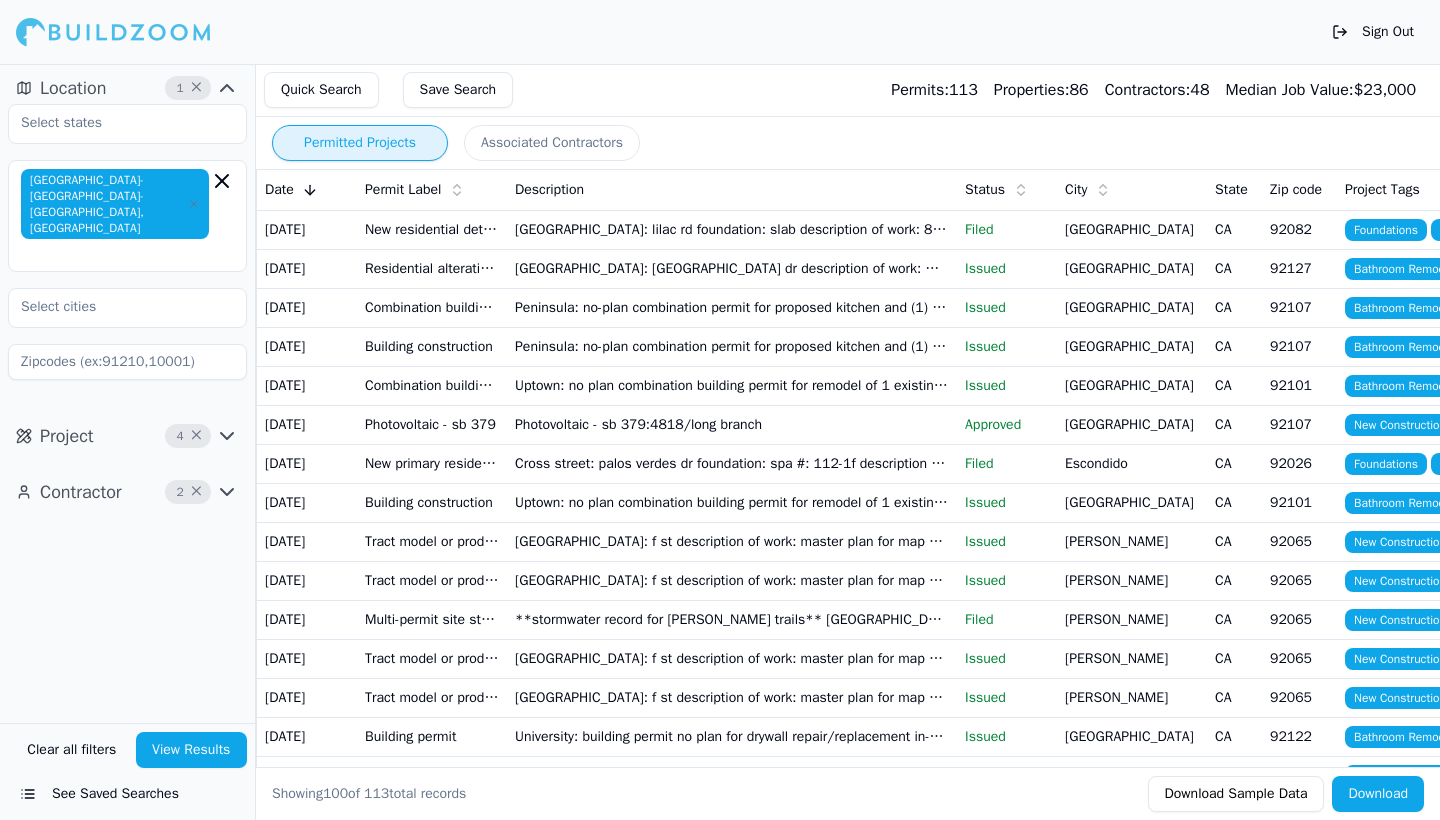 click on "Issued" at bounding box center (1007, 503) 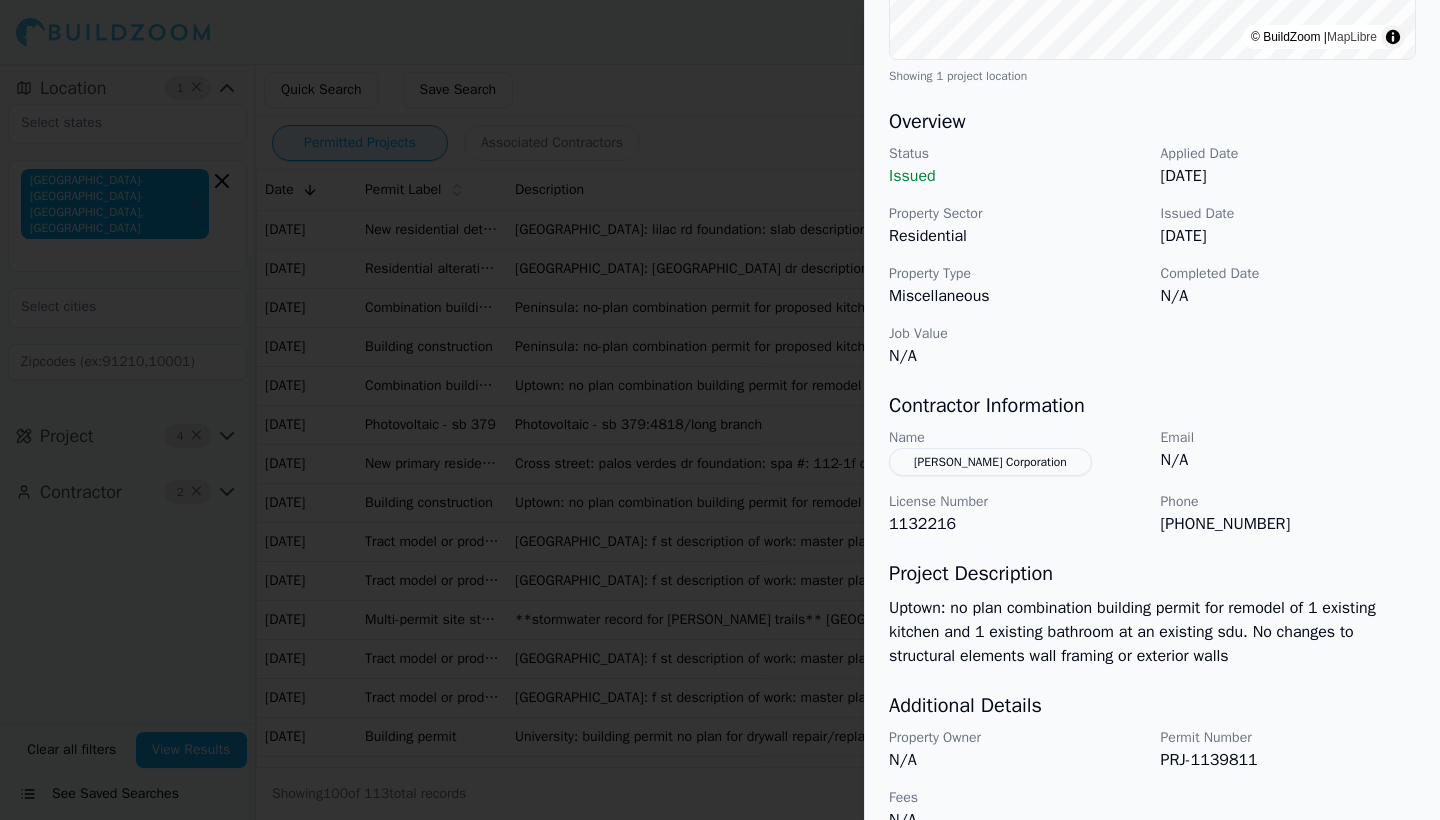 scroll, scrollTop: 515, scrollLeft: 0, axis: vertical 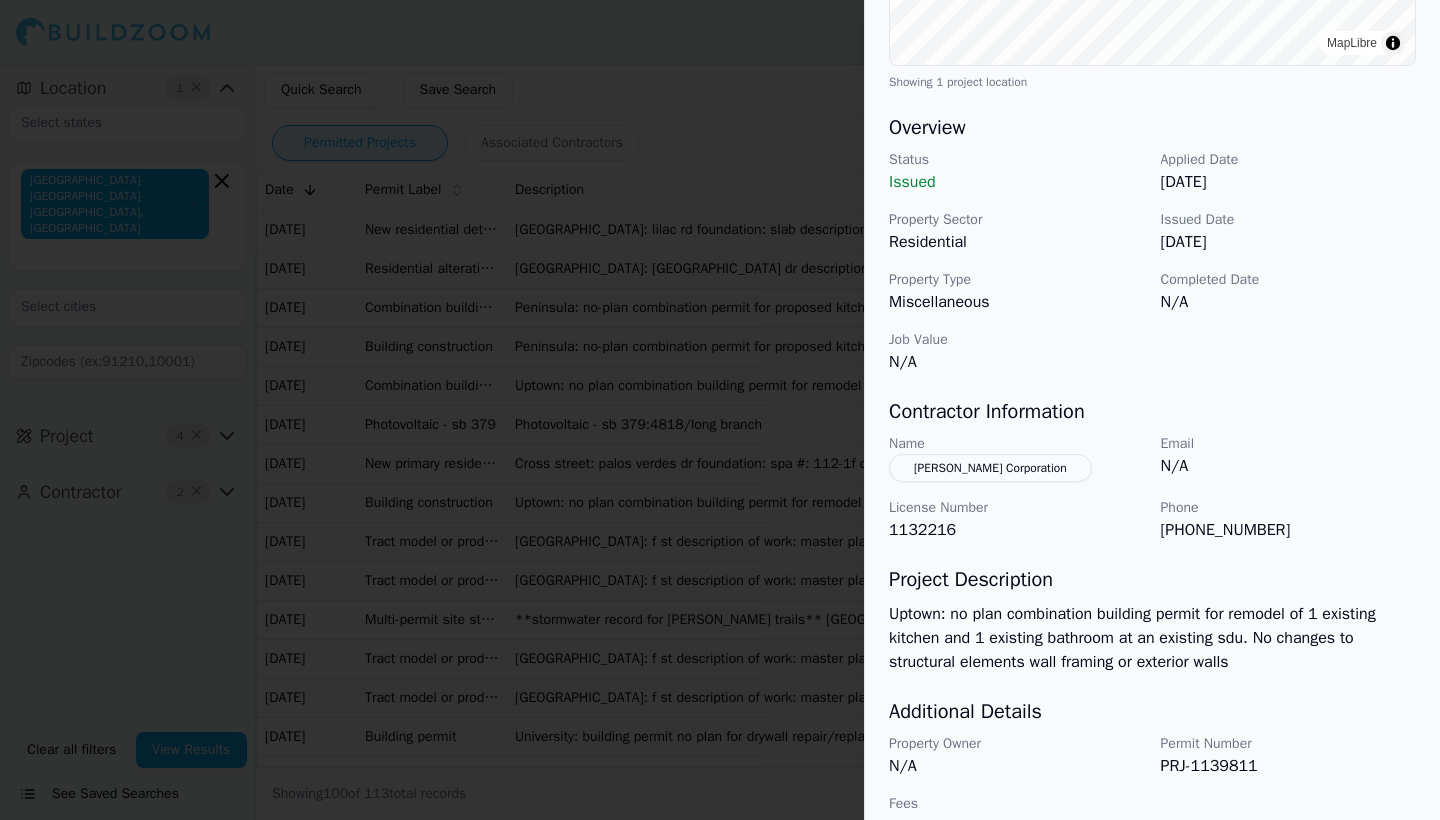 click at bounding box center (720, 410) 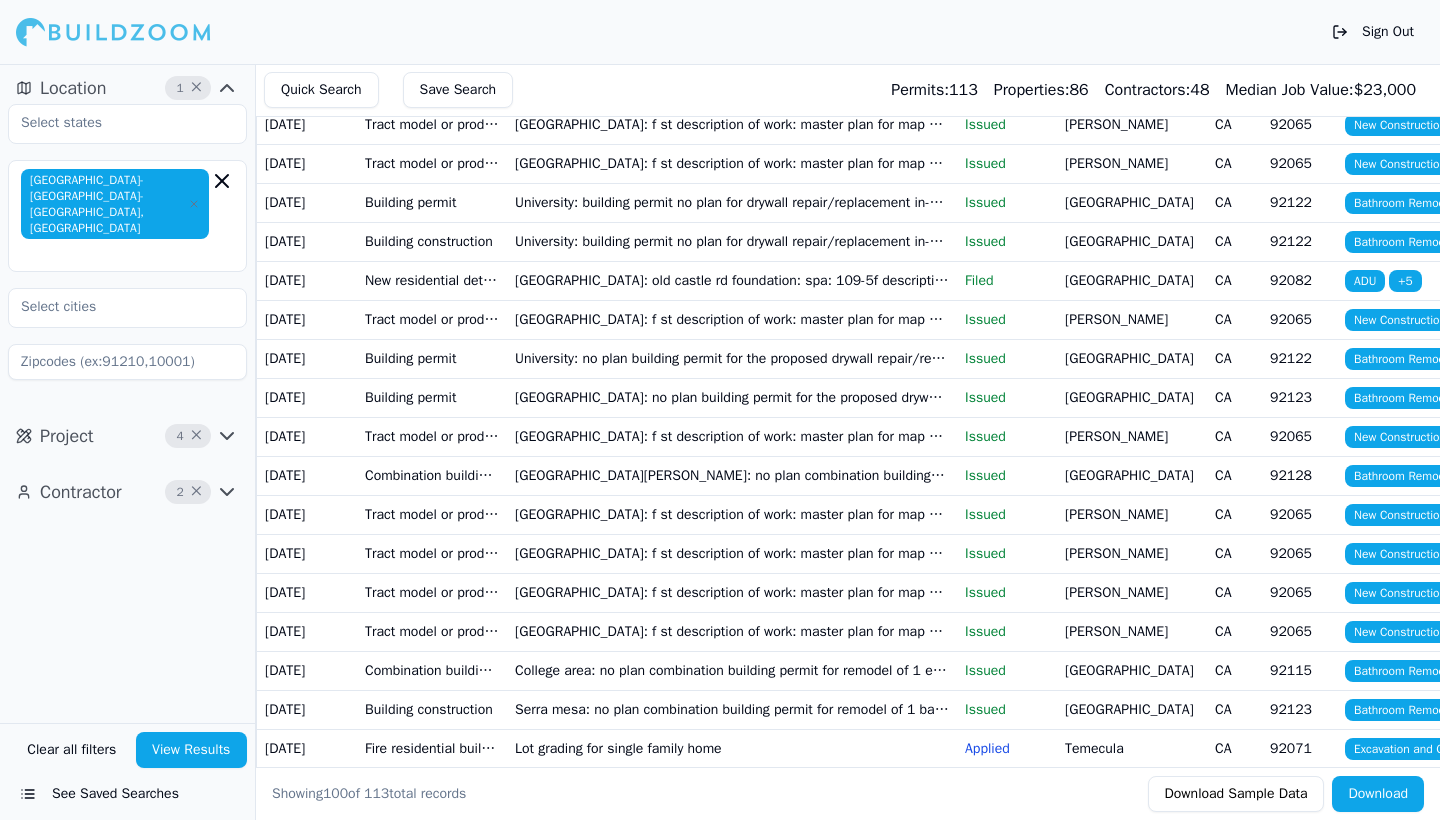 scroll, scrollTop: 533, scrollLeft: 0, axis: vertical 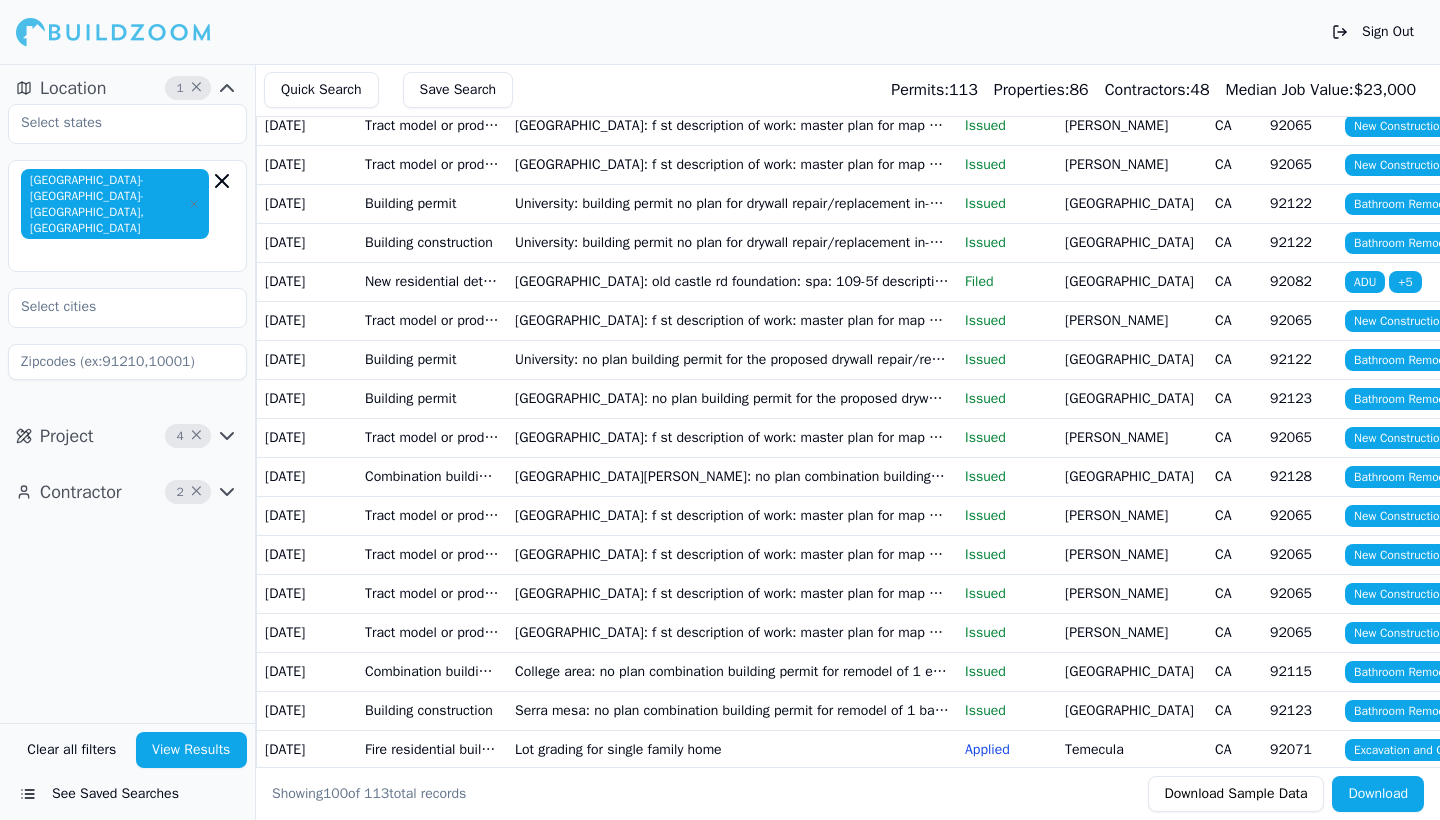 click on "University: building permit no plan for drywall repair/replacement in-kind to the existing apartment. Work to include repair/replacement of 370 square feet of drywall in kitchen laundry master closet bedroom and bathroom. Existing drywall must be sufficiently intact for verification of fire-resistive type and attachment by the city inspector. [STREET_ADDRESS]" at bounding box center [732, 203] 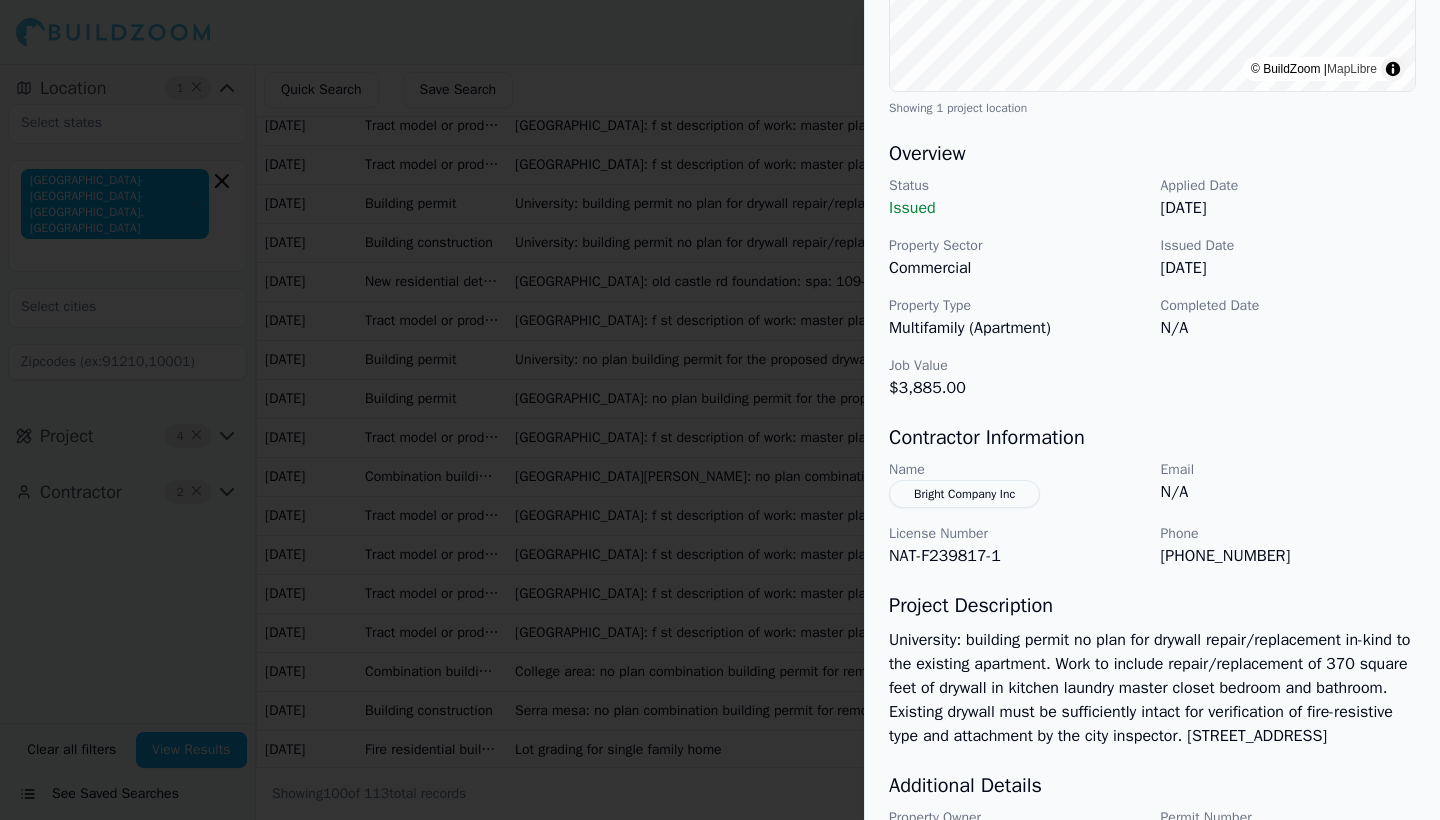 scroll, scrollTop: 500, scrollLeft: 0, axis: vertical 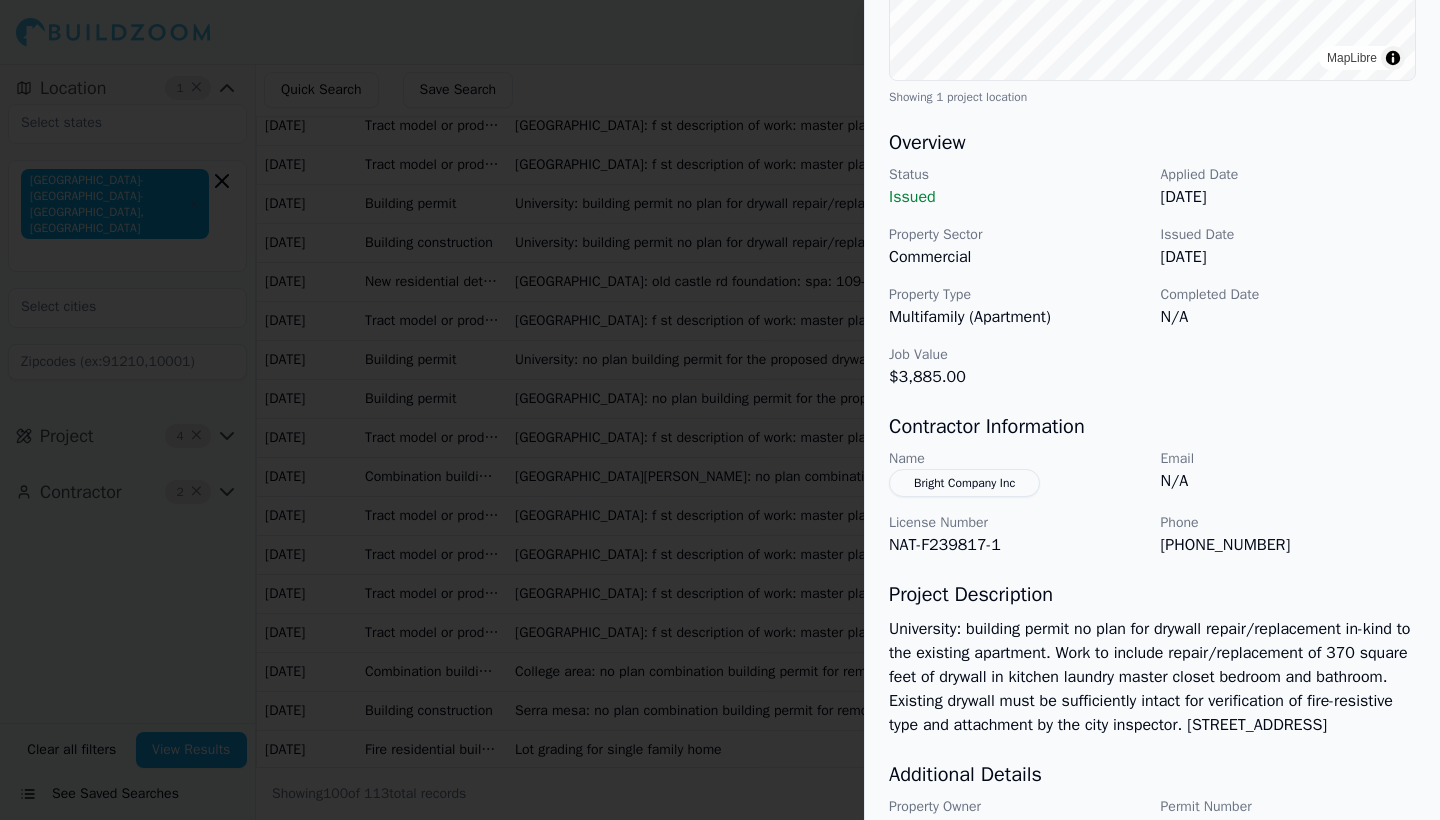 click at bounding box center [720, 410] 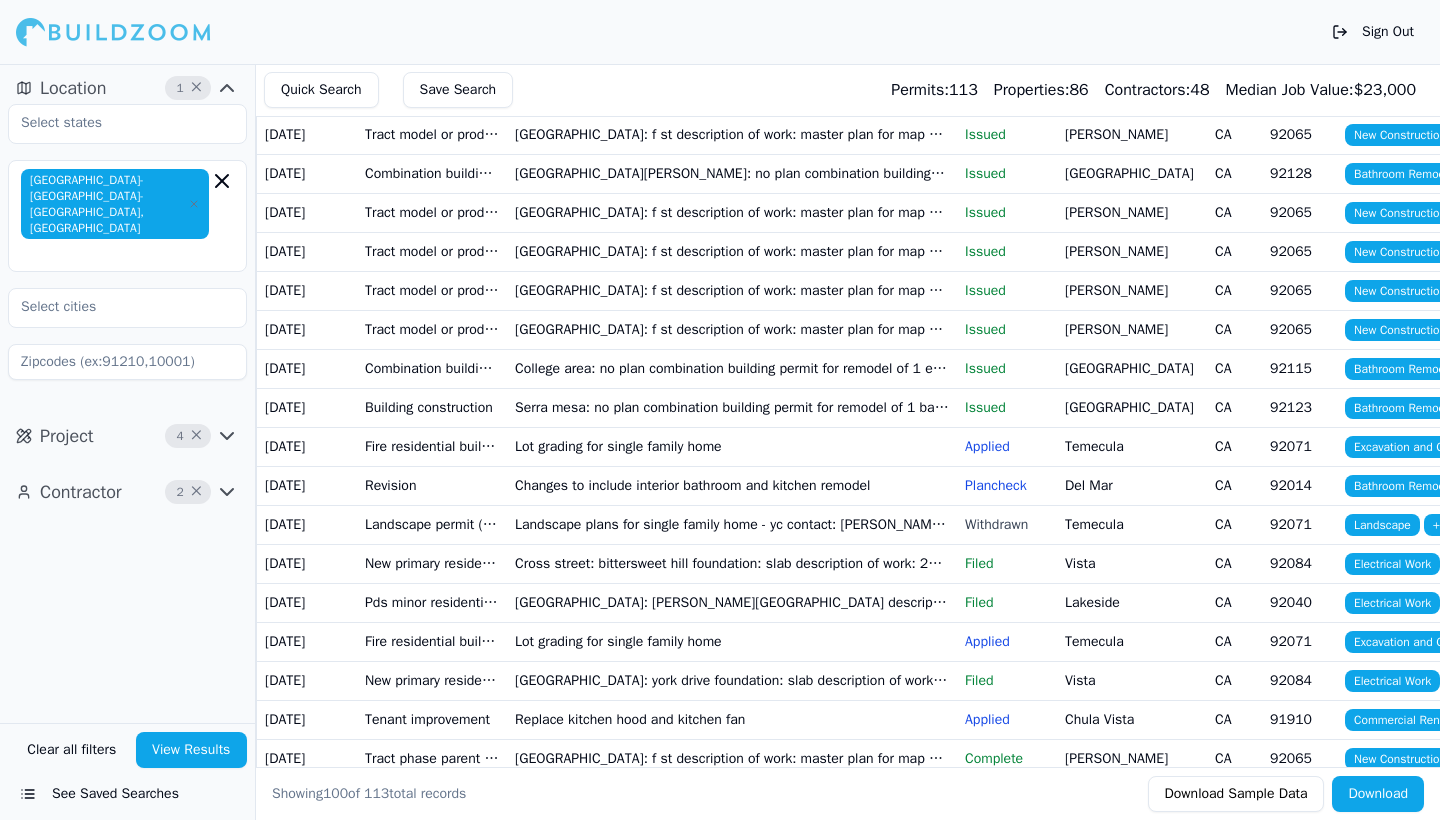 scroll, scrollTop: 840, scrollLeft: 0, axis: vertical 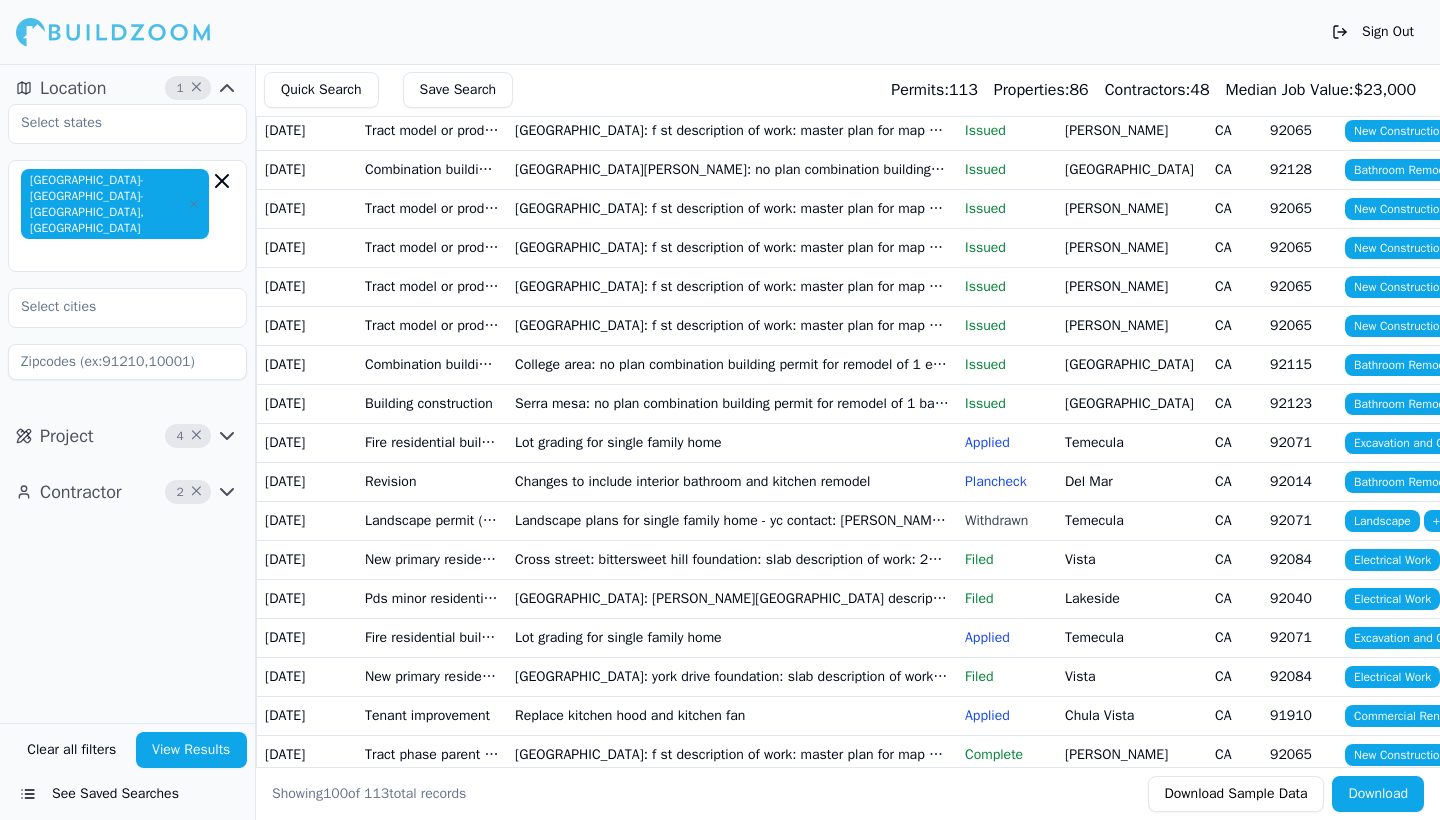 click on "Issued" at bounding box center (1007, 53) 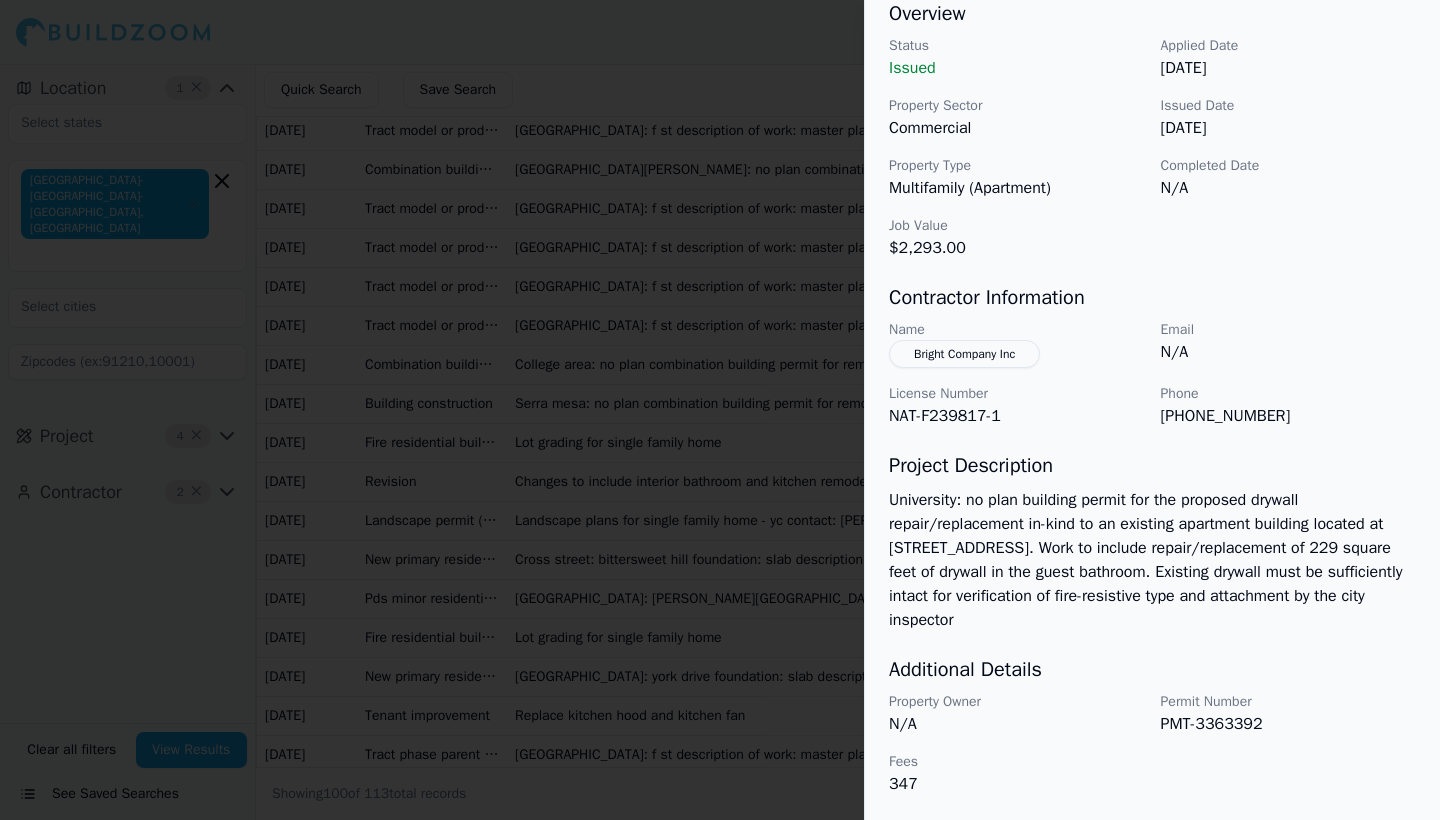 scroll, scrollTop: 629, scrollLeft: 0, axis: vertical 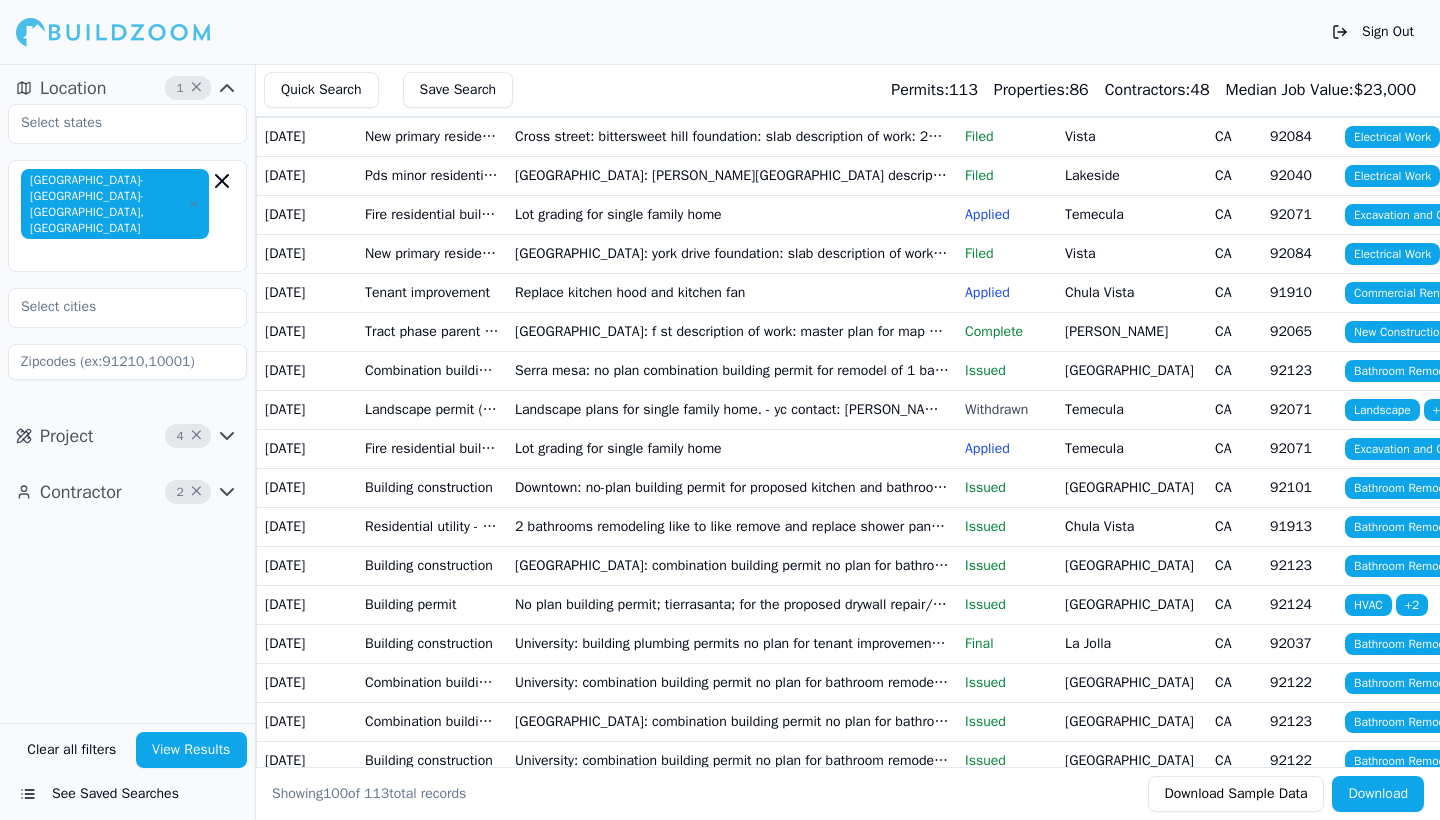 click on "Changes to include interior bathroom and kitchen remodel" at bounding box center (732, 58) 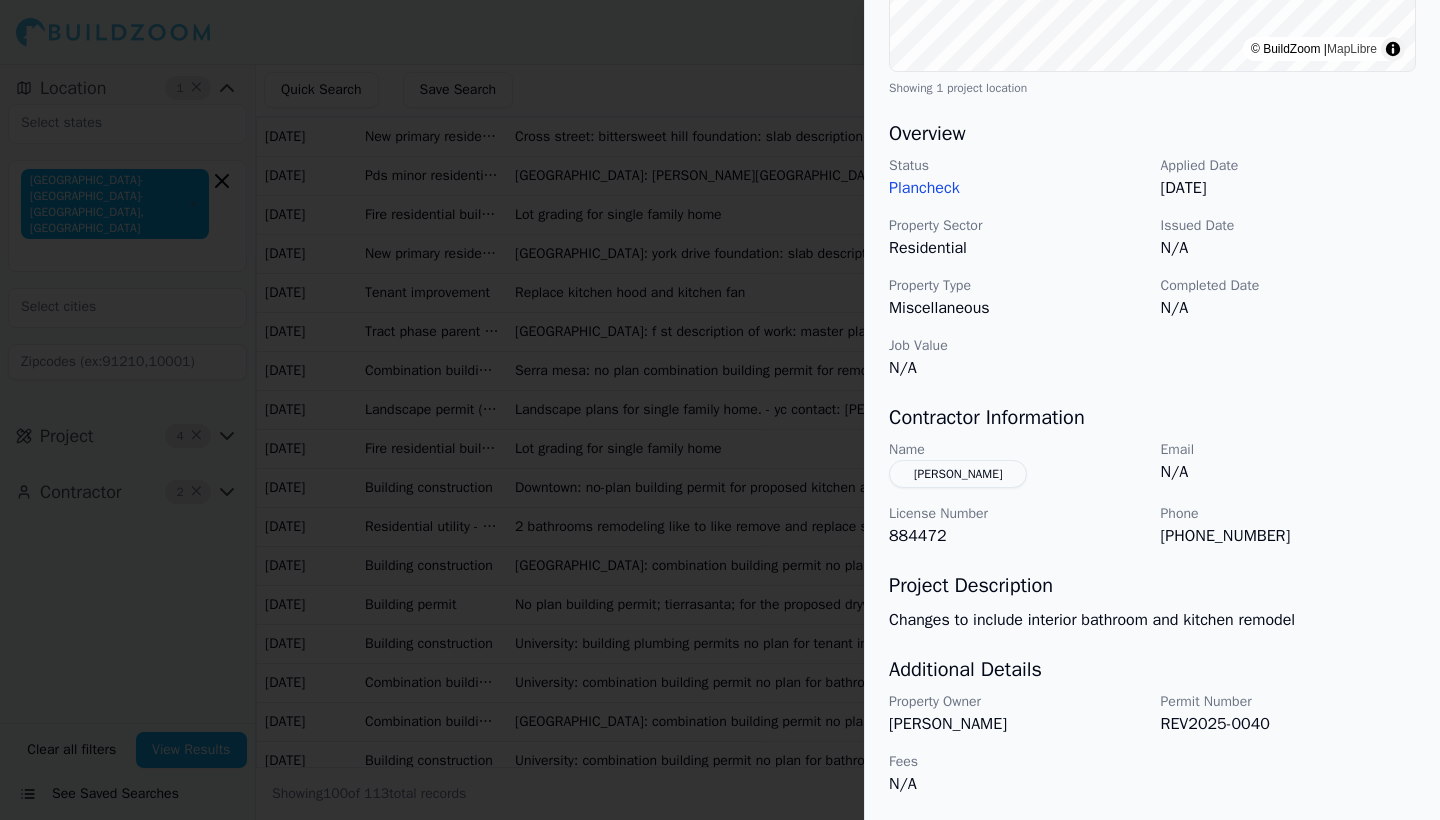 scroll, scrollTop: 509, scrollLeft: 0, axis: vertical 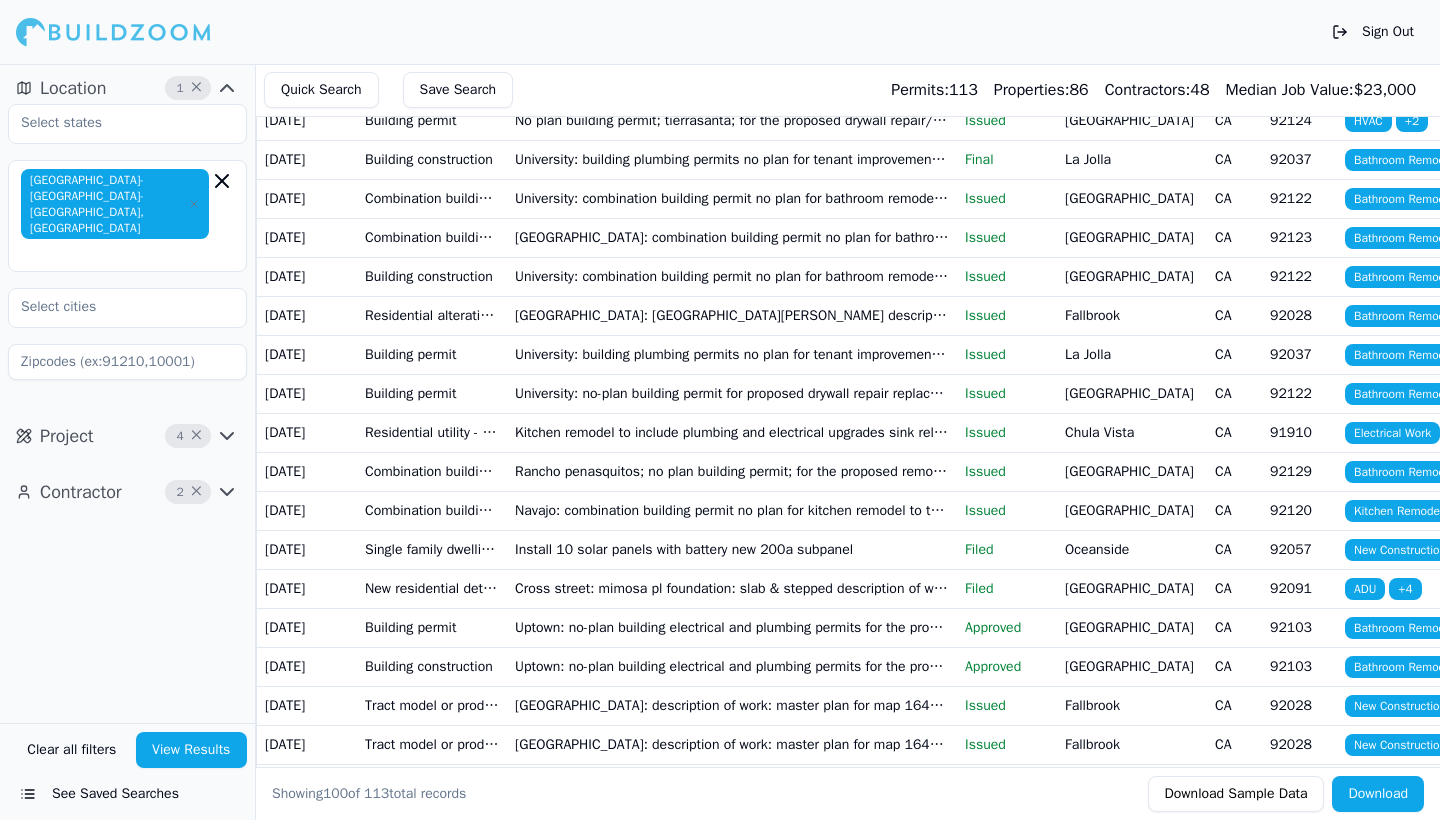 click on "2 bathrooms remodeling like to like remove and replace shower pan tile 2 shower heads and 2 shower valve. 2 vanities with 2 faucet’s and 2 sink. And 2 toilet" at bounding box center (732, 42) 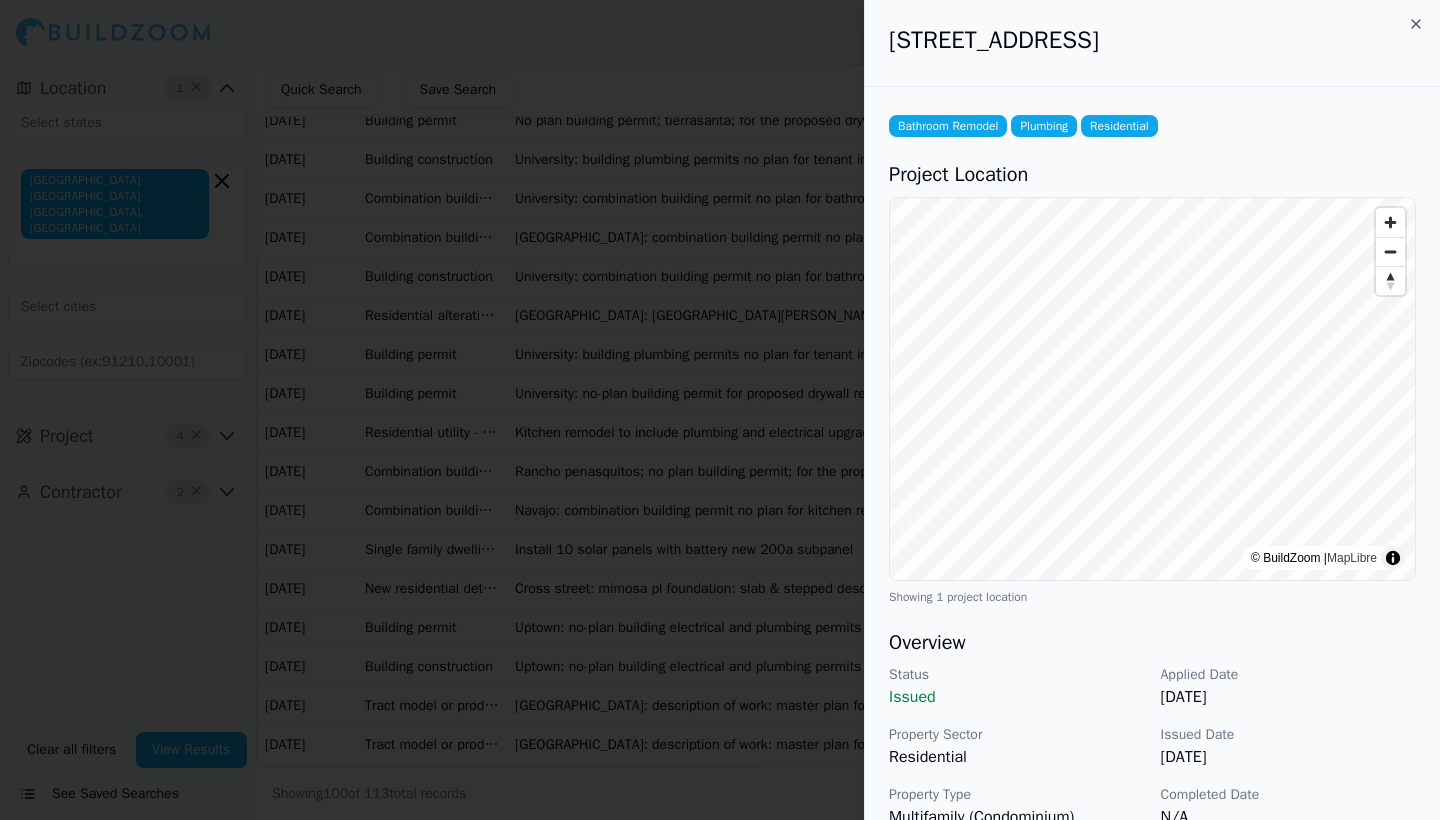 scroll, scrollTop: 0, scrollLeft: 0, axis: both 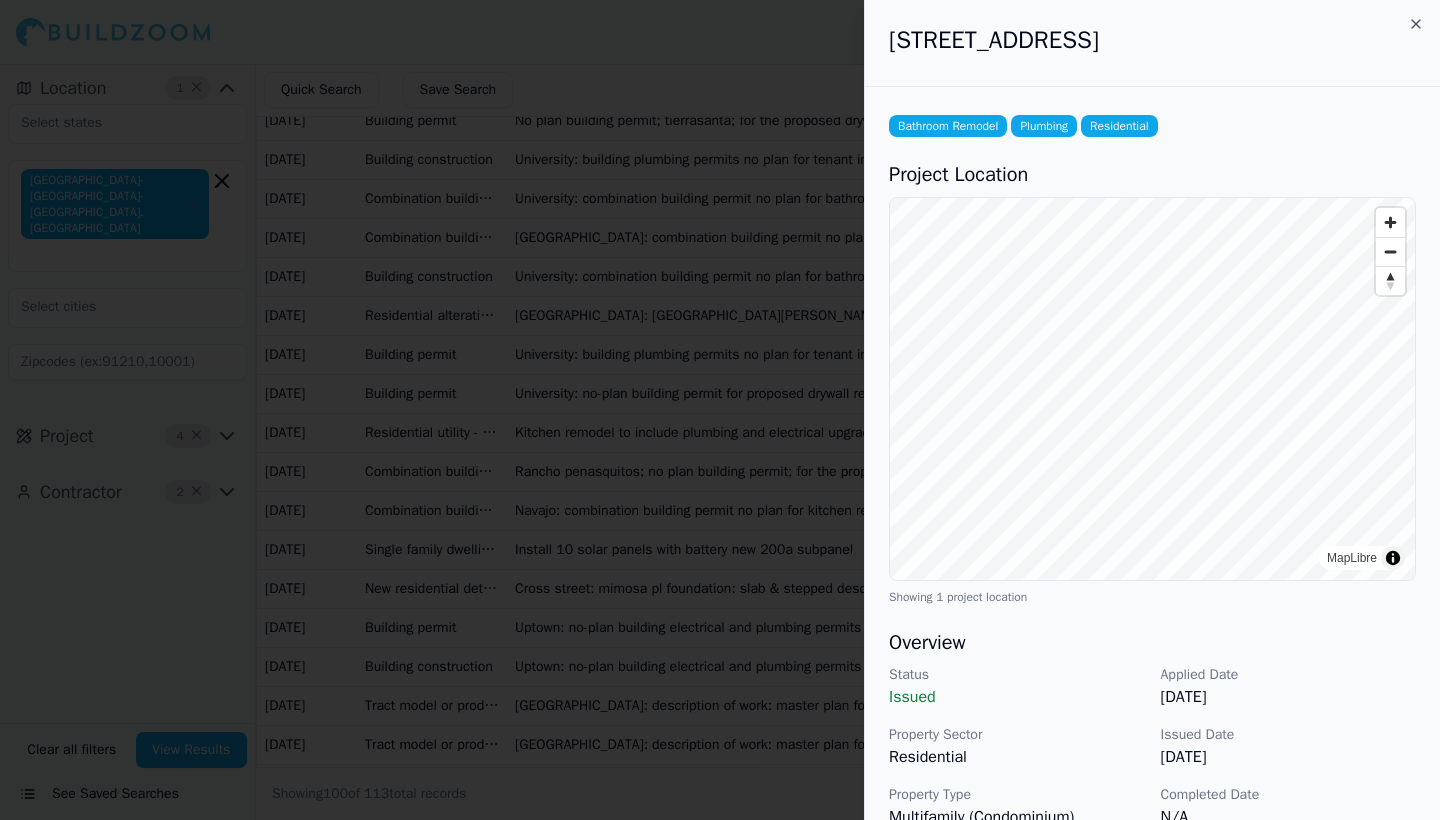 click at bounding box center [720, 410] 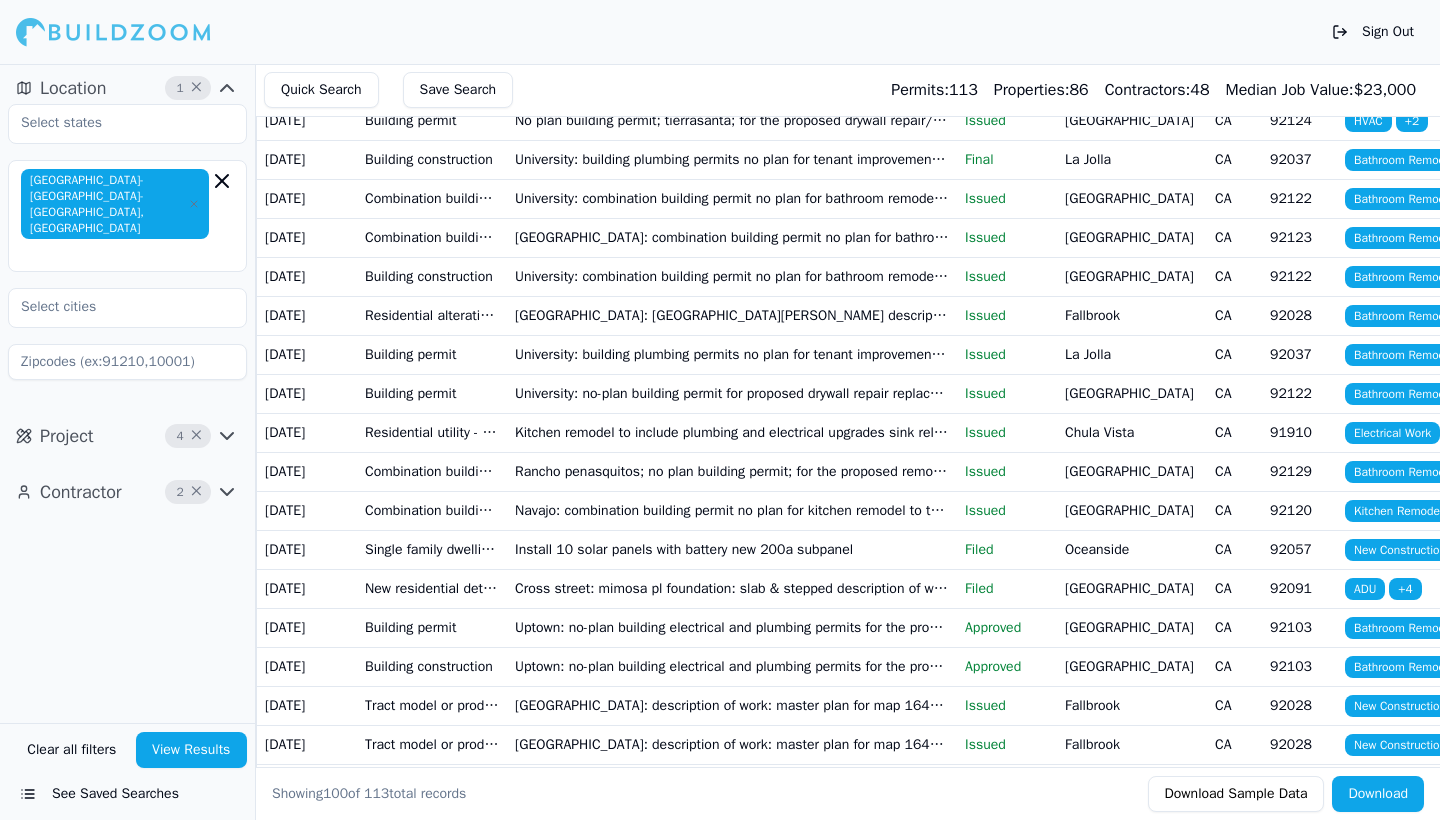 drag, startPoint x: 304, startPoint y: 694, endPoint x: 333, endPoint y: 742, distance: 56.0803 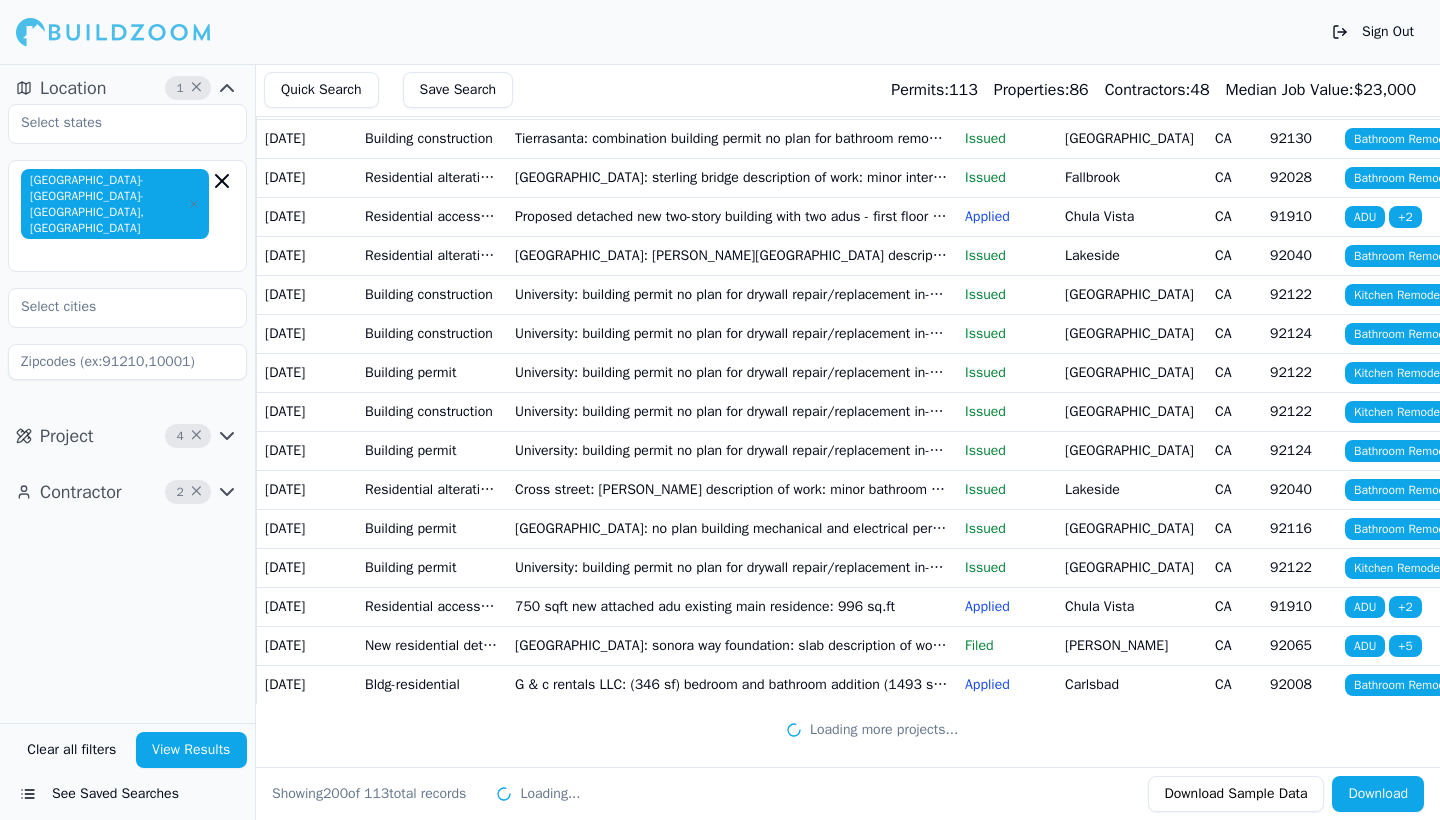scroll, scrollTop: 9631, scrollLeft: 0, axis: vertical 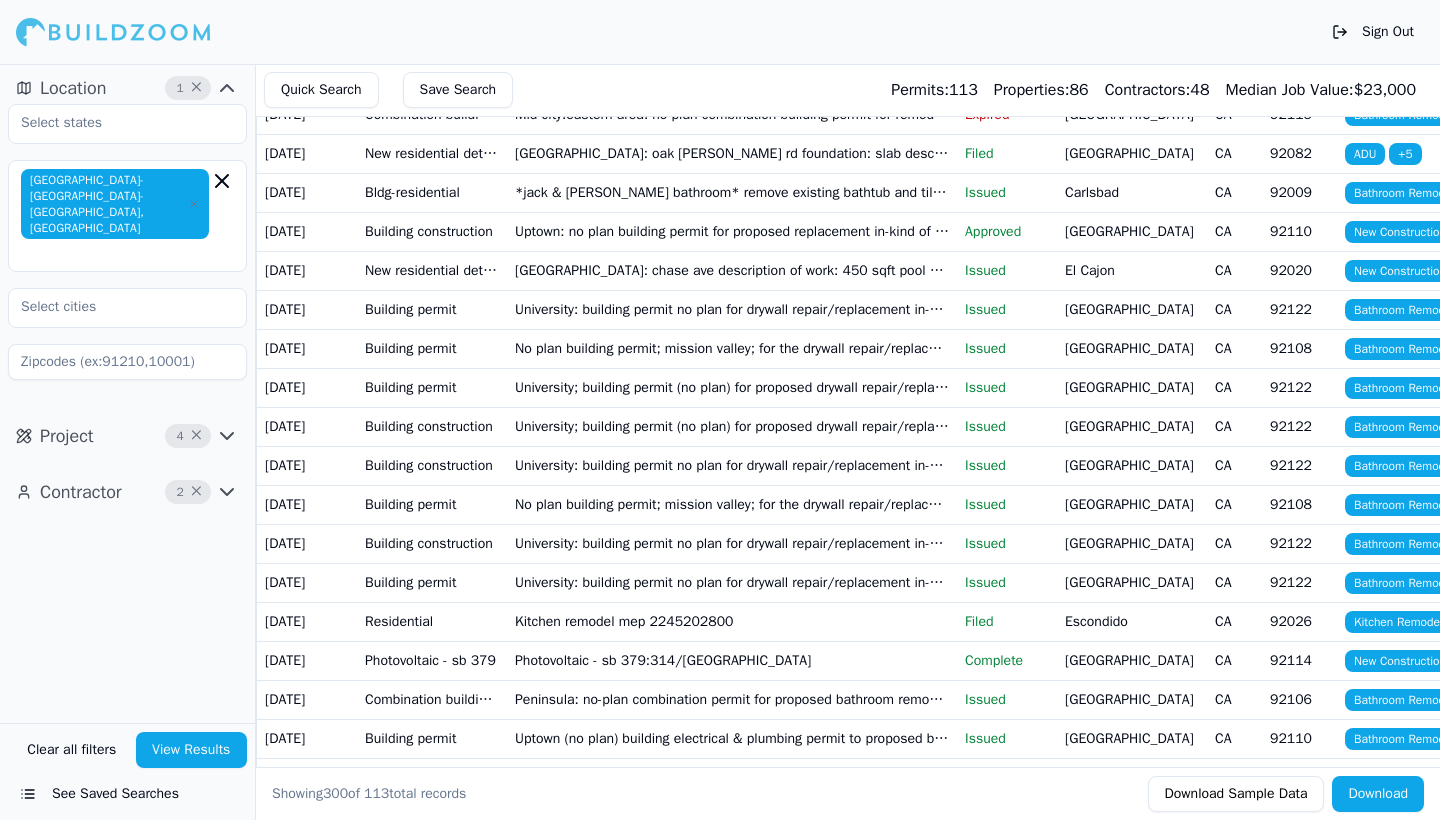 click on "(2) bathroom remodels no change to layout no plumbing" at bounding box center [732, -2343] 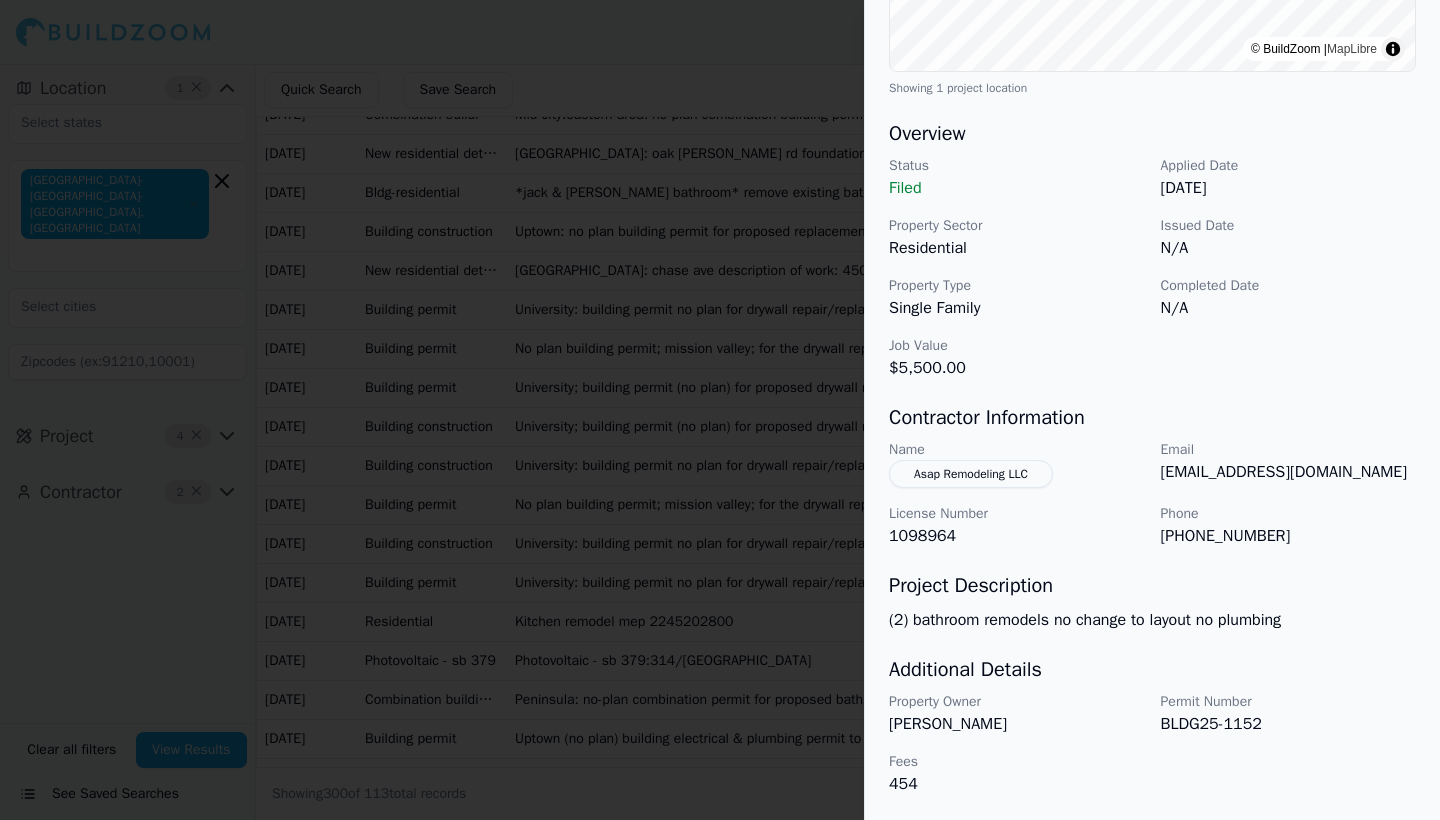scroll, scrollTop: 509, scrollLeft: 0, axis: vertical 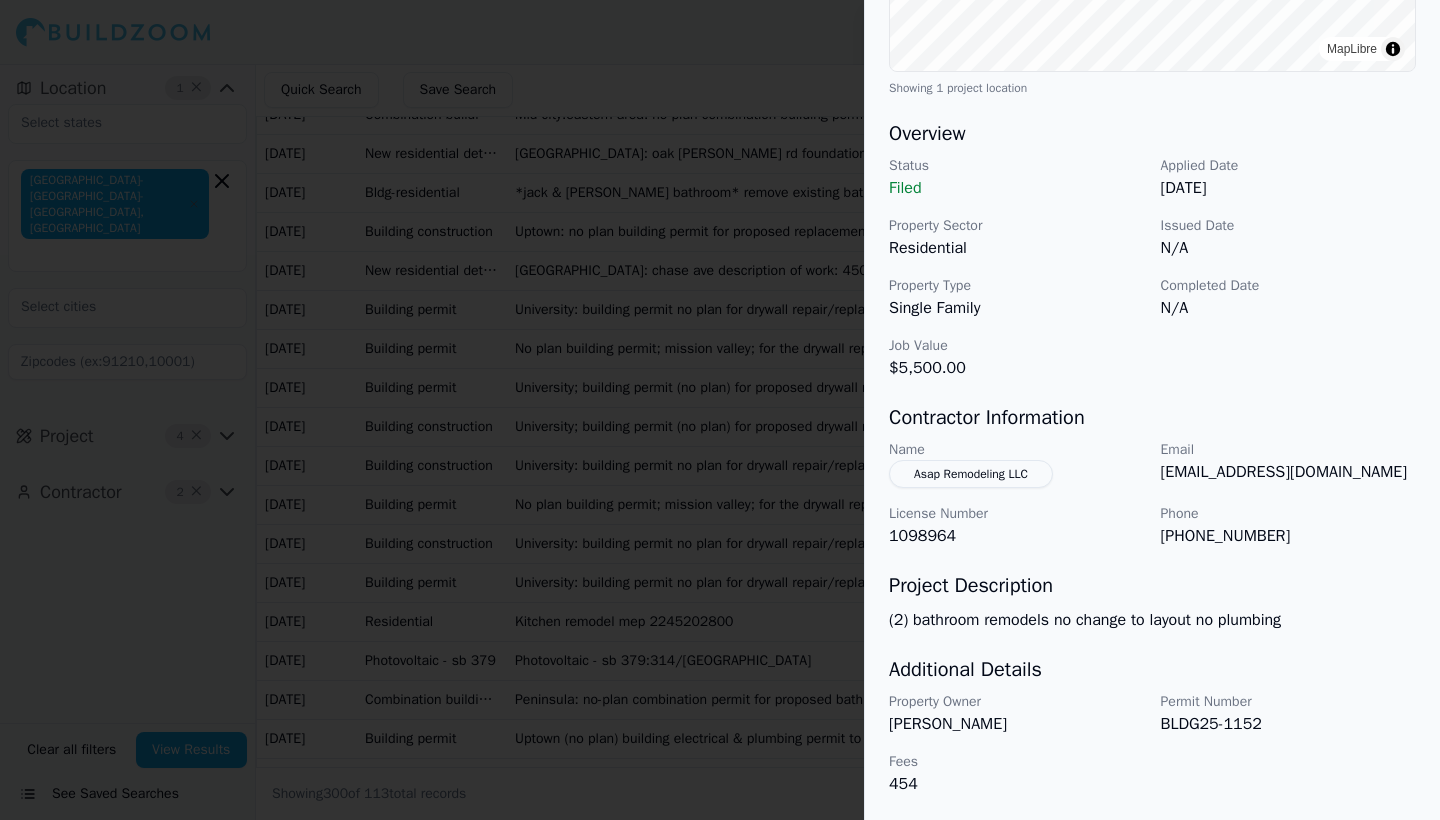click at bounding box center (720, 410) 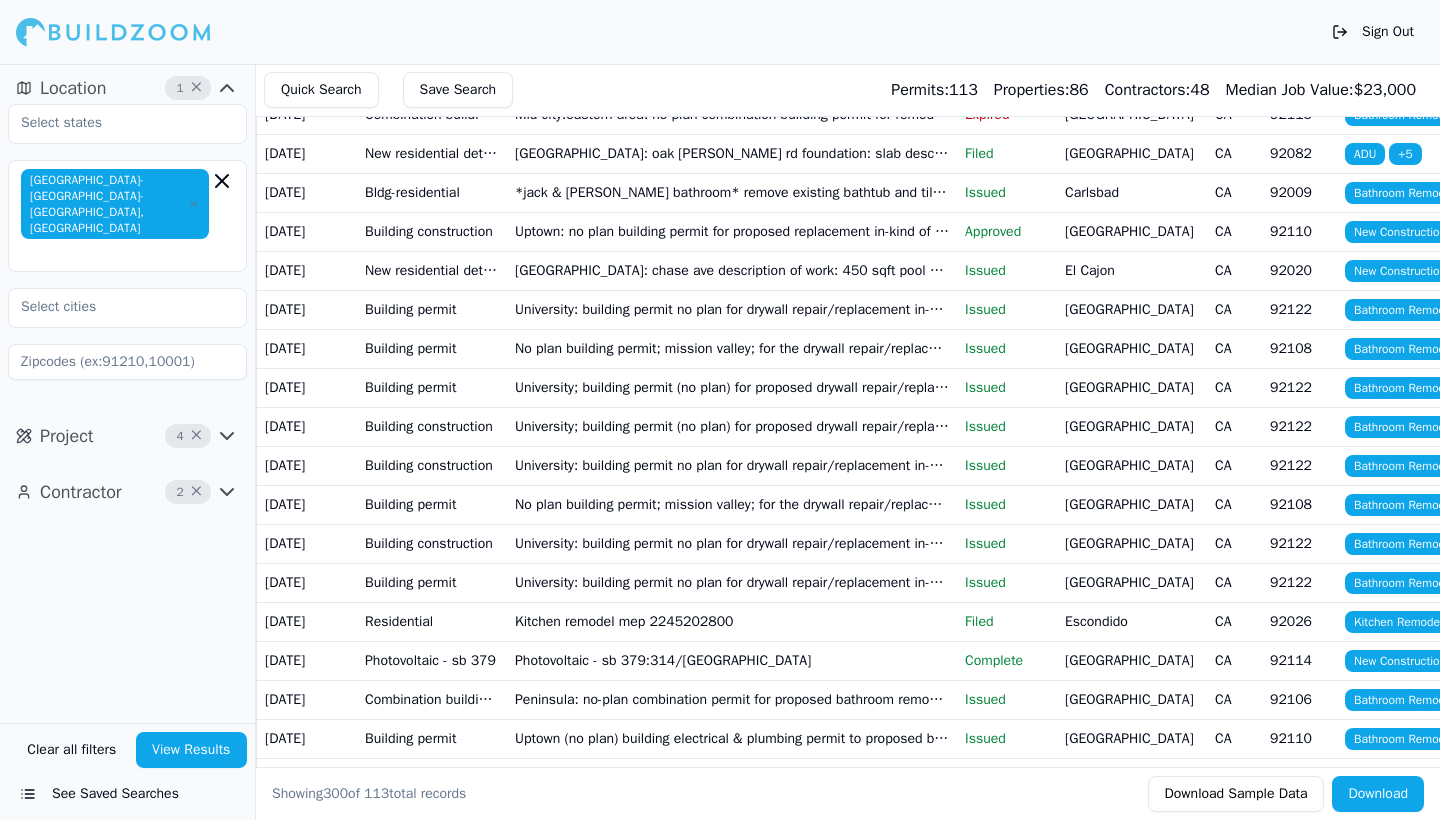 click on "Bathroom remodel tub to tub like for like" at bounding box center [732, -2304] 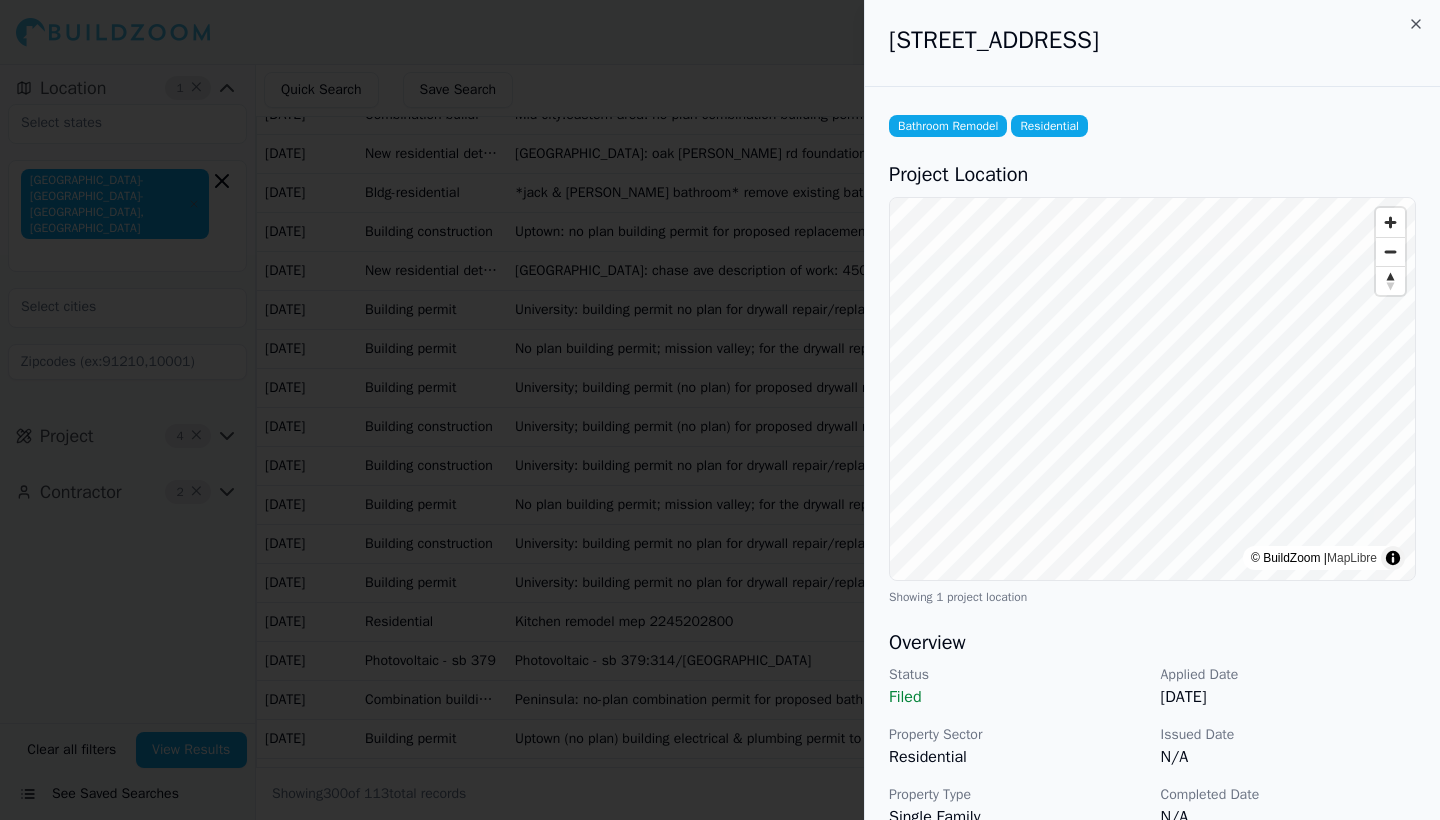 scroll, scrollTop: 0, scrollLeft: 0, axis: both 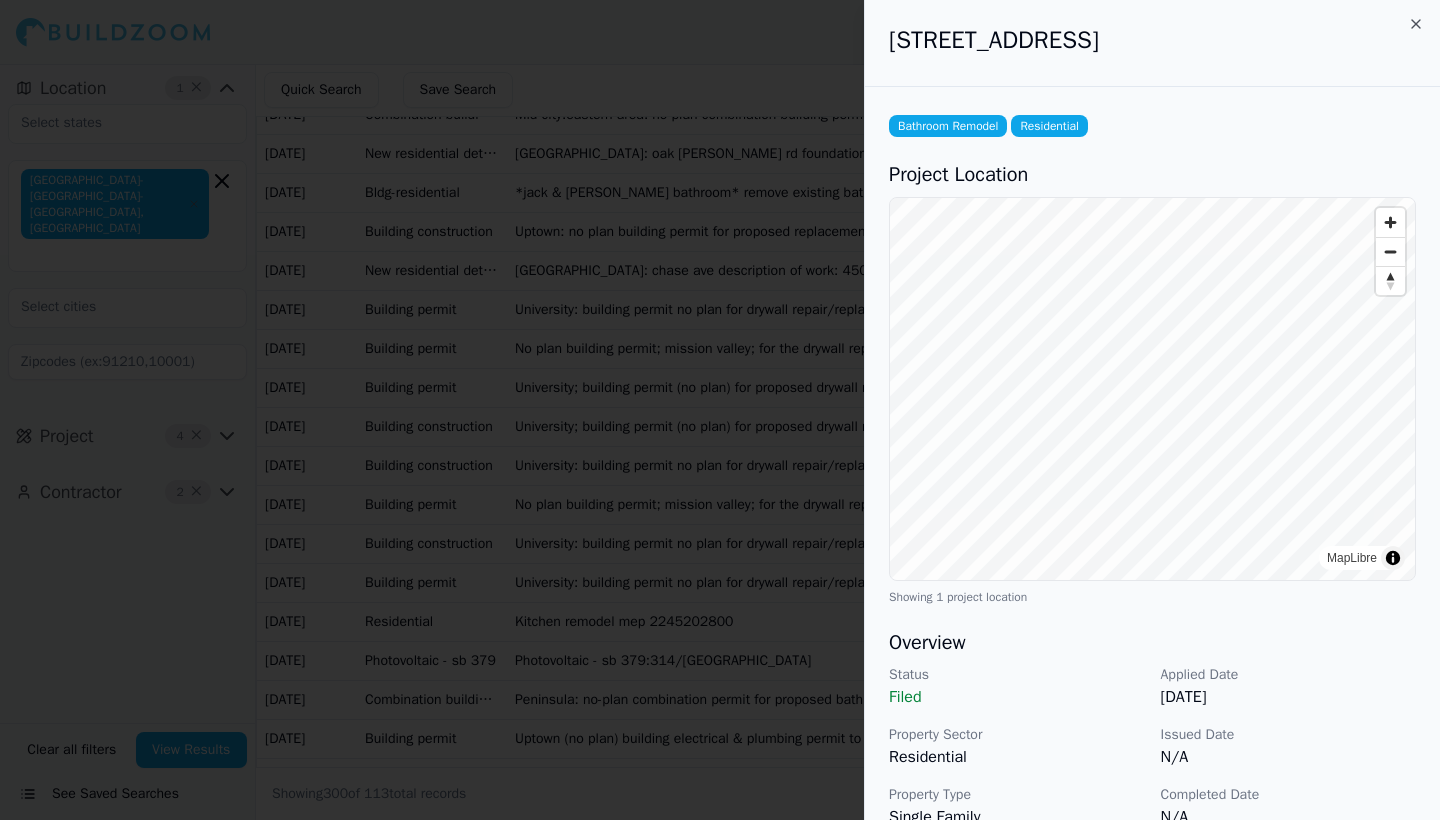 click at bounding box center [720, 410] 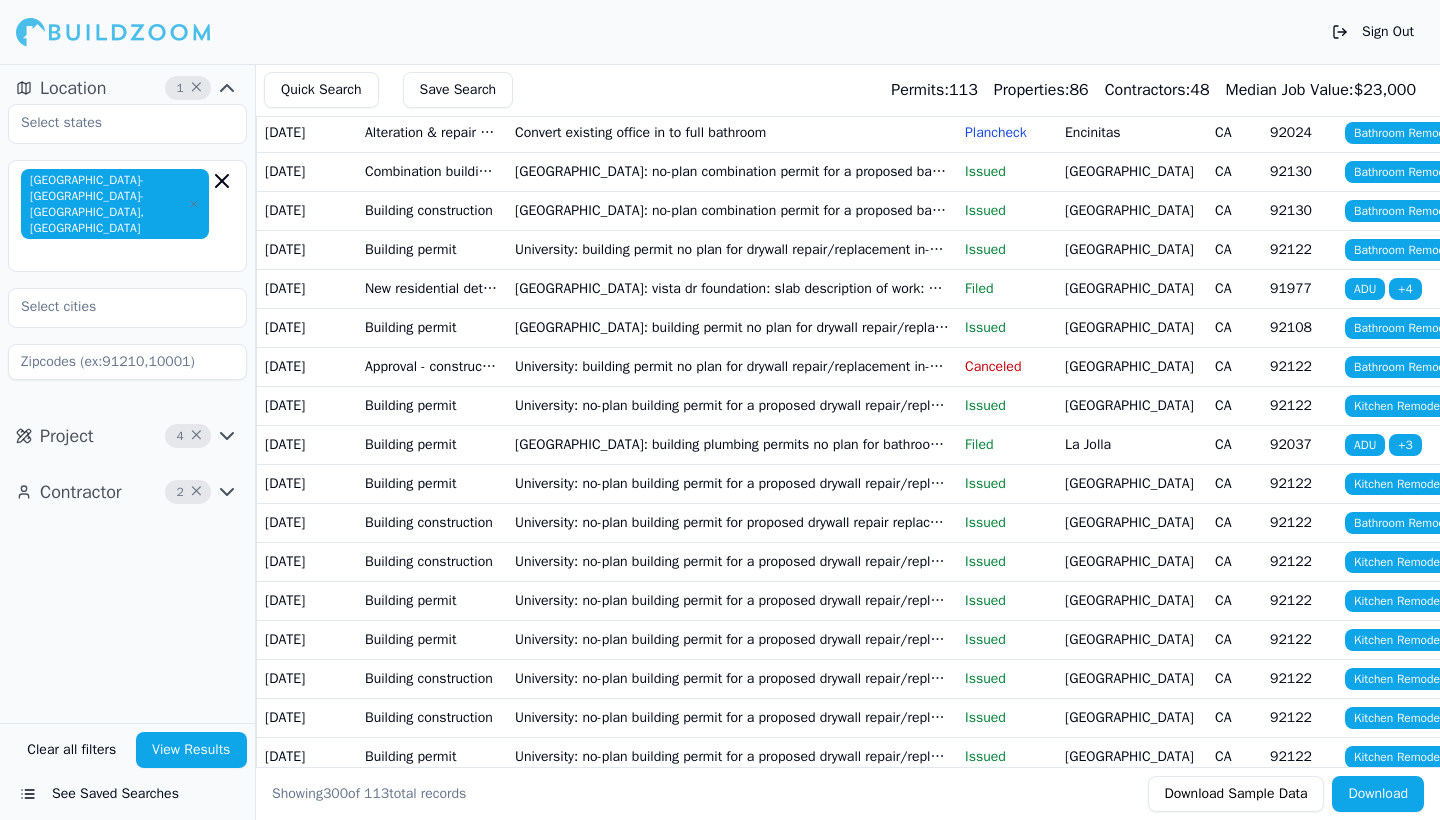 scroll, scrollTop: 10703, scrollLeft: 0, axis: vertical 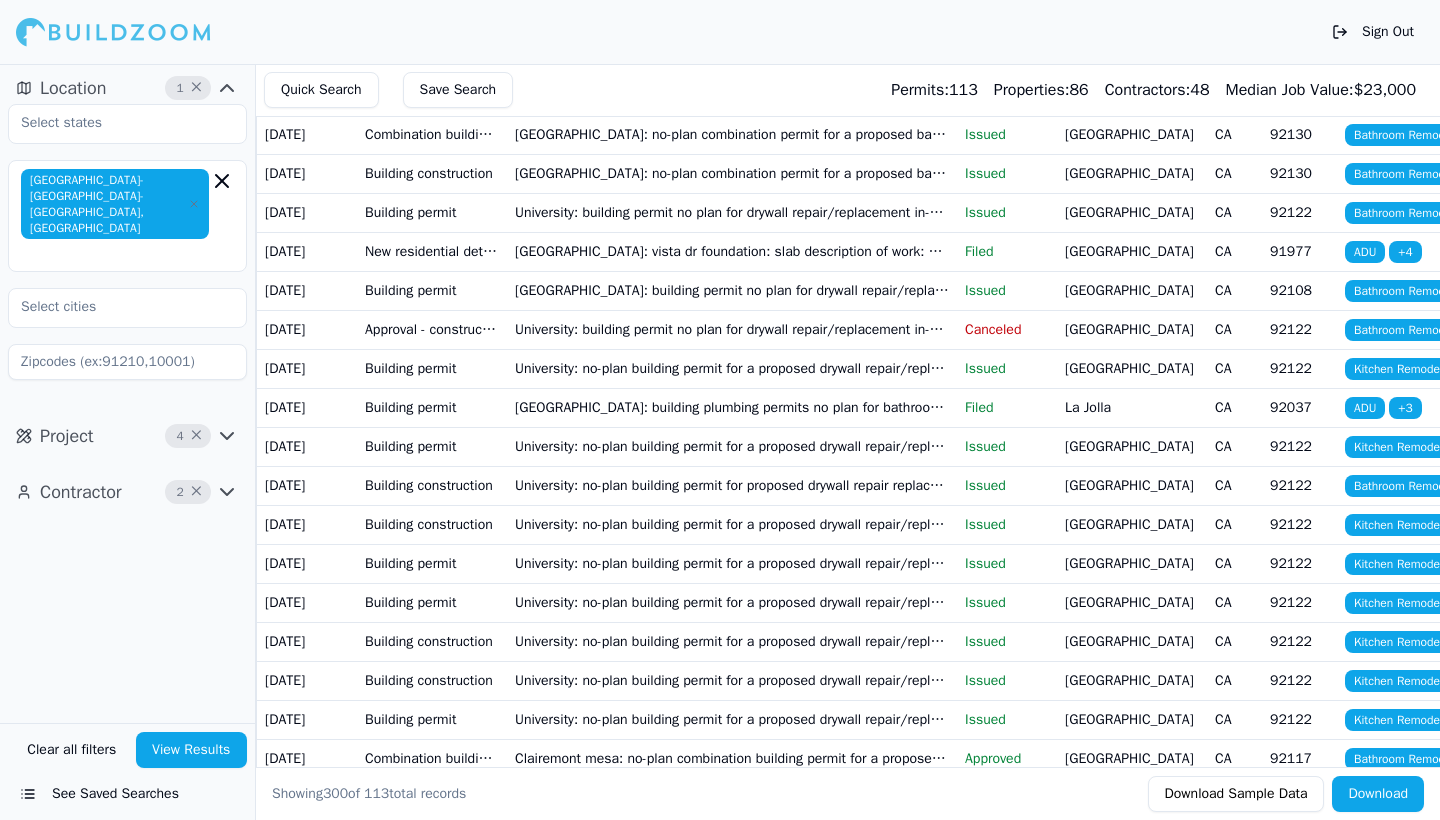 click on "G & c rentals LLC: (346 sf) bedroom and bathroom addition (1493 sf) interior remodel new (175 sf) deck" at bounding box center (732, -2713) 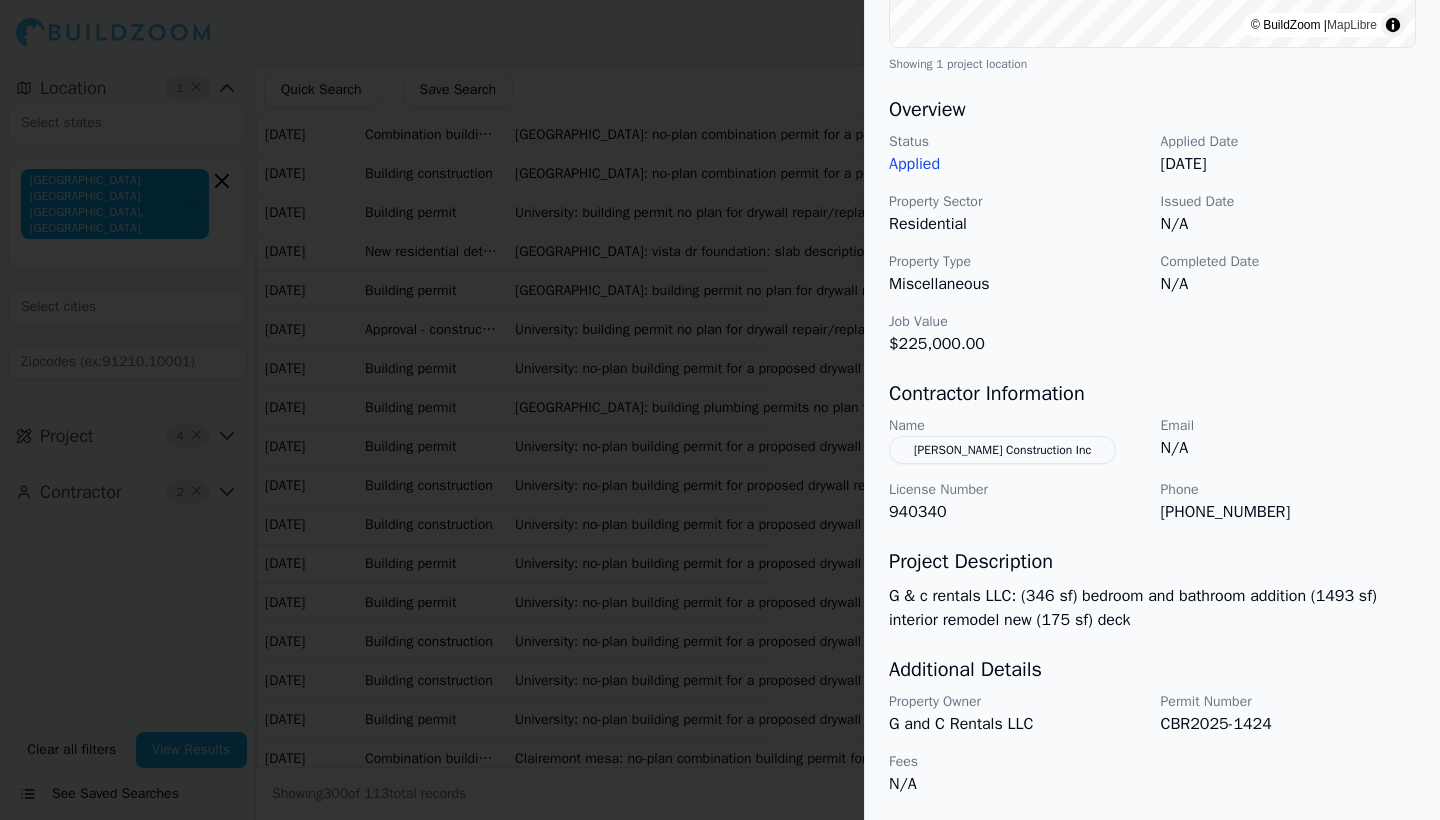 scroll, scrollTop: 533, scrollLeft: 0, axis: vertical 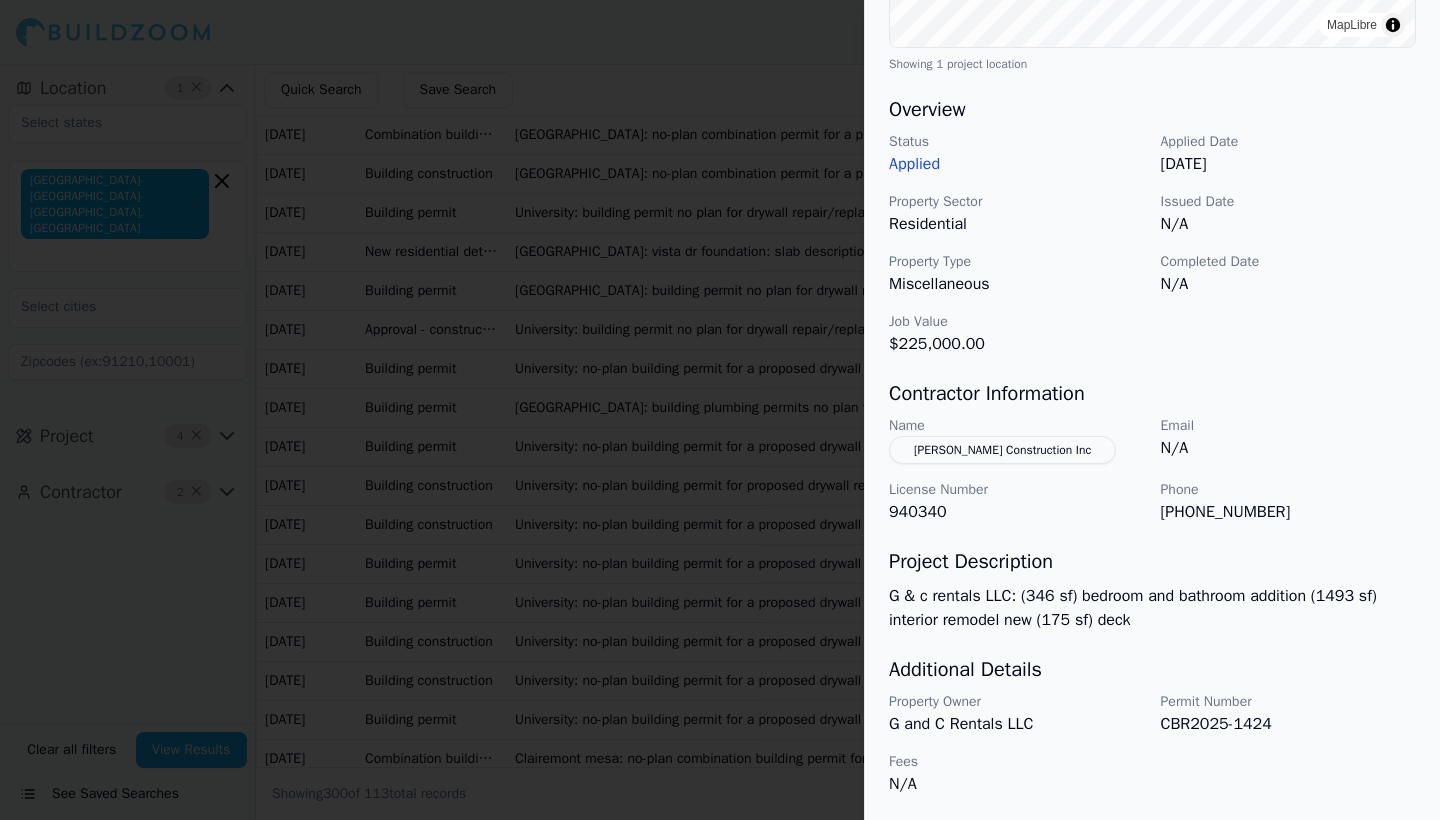 click at bounding box center (720, 410) 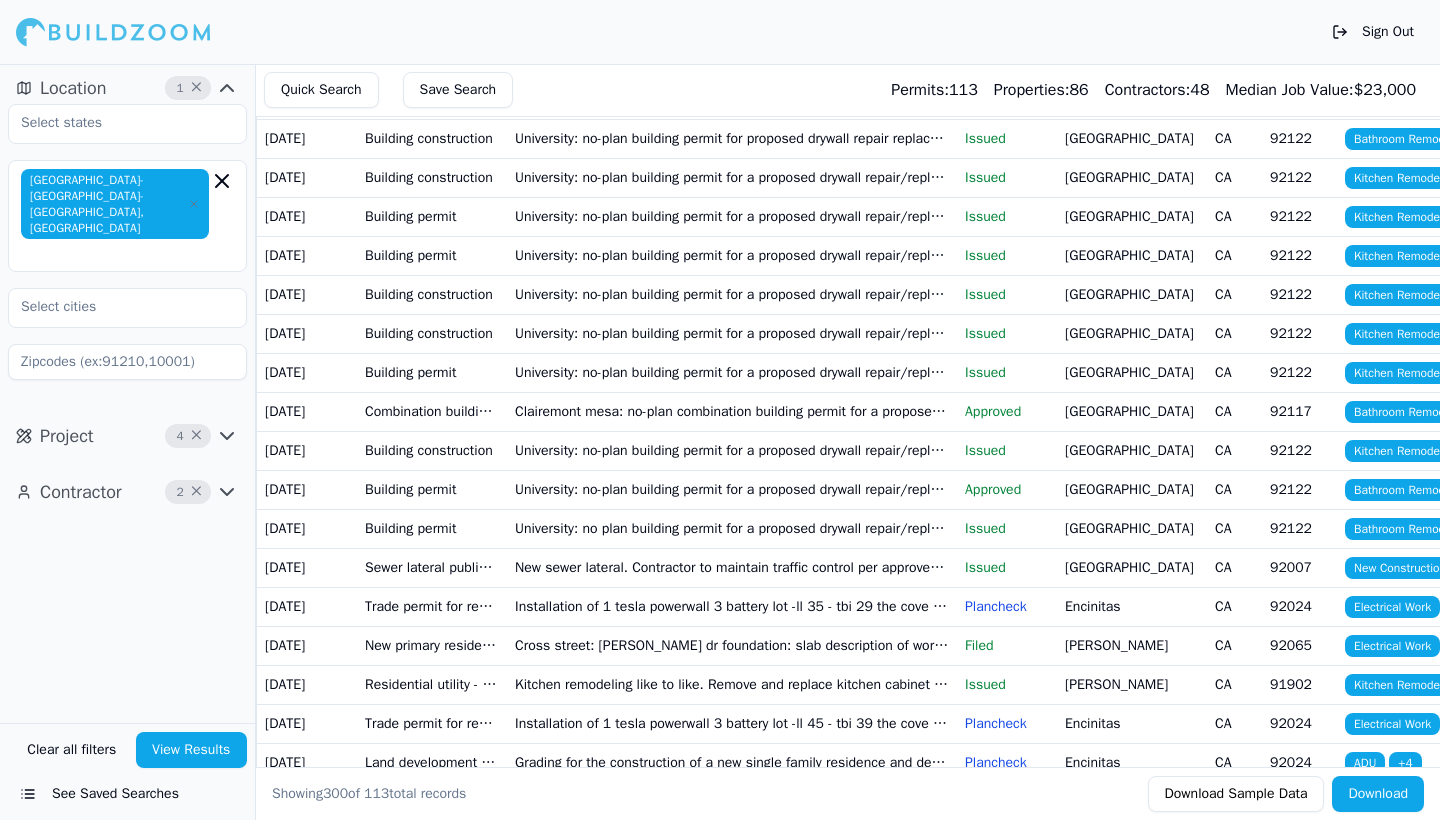scroll, scrollTop: 11051, scrollLeft: 0, axis: vertical 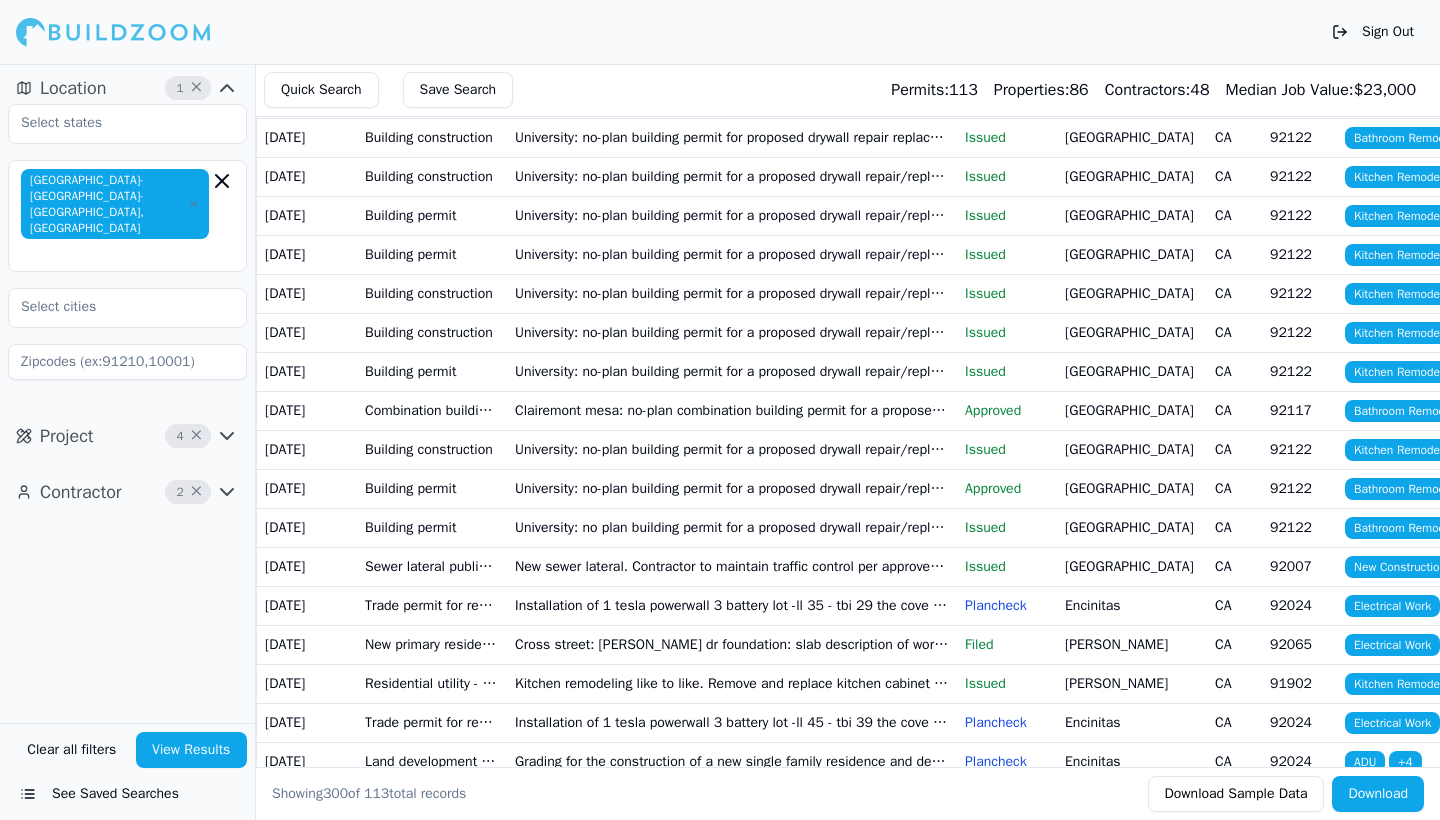 click on "Building accessory dwelling" at bounding box center (432, -2749) 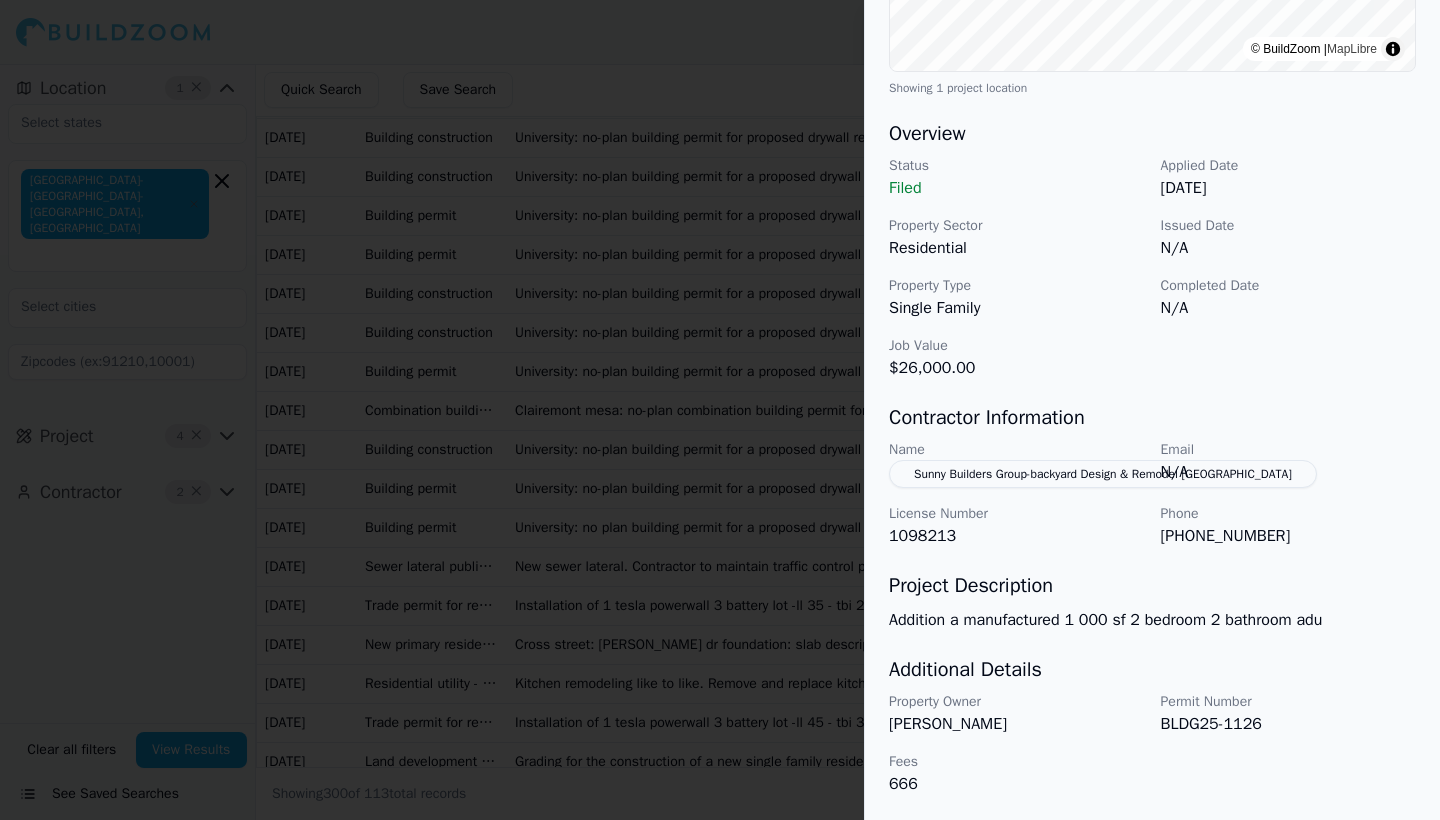 scroll, scrollTop: 509, scrollLeft: 0, axis: vertical 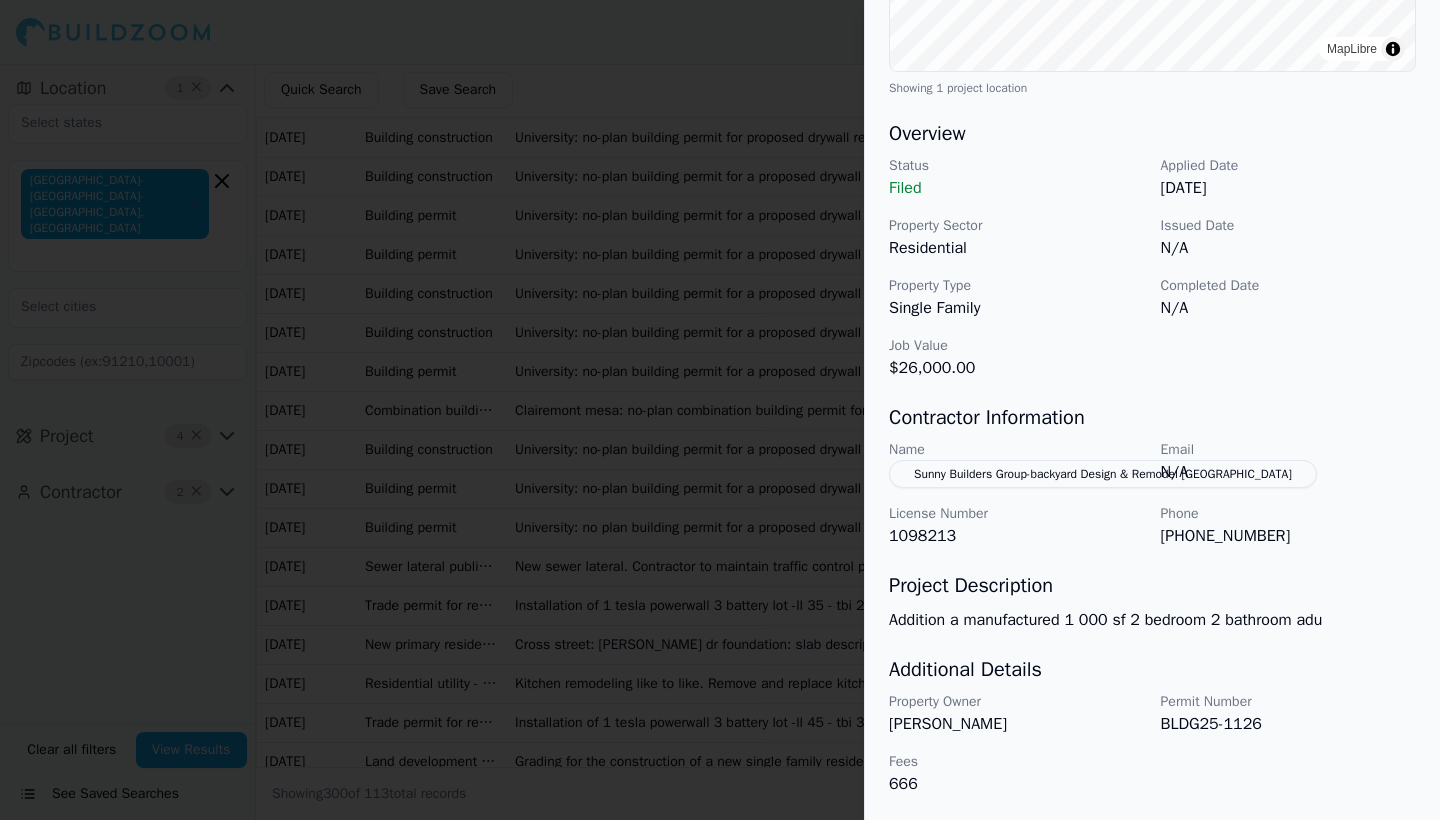 click at bounding box center [720, 410] 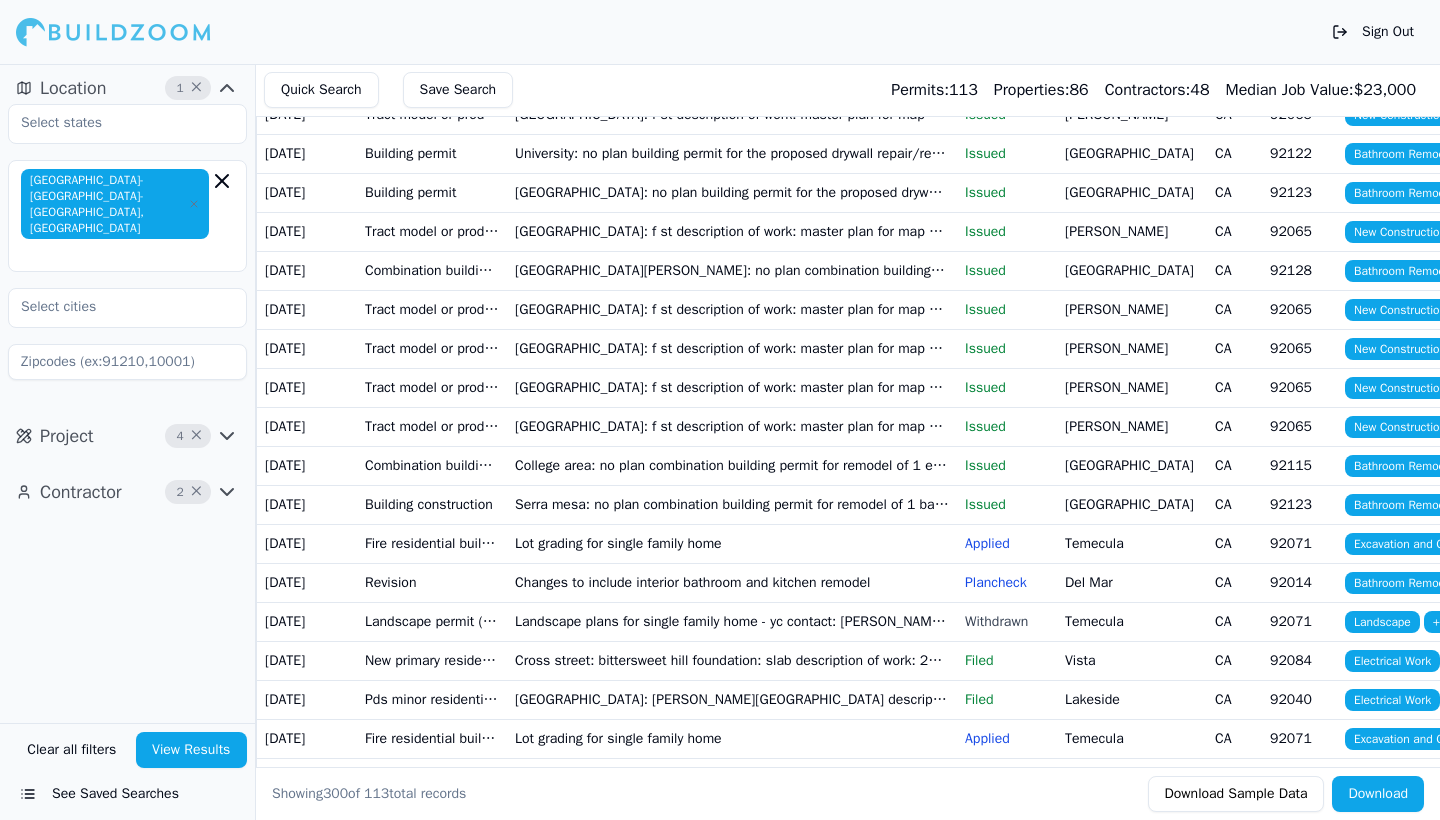 scroll, scrollTop: 739, scrollLeft: 0, axis: vertical 